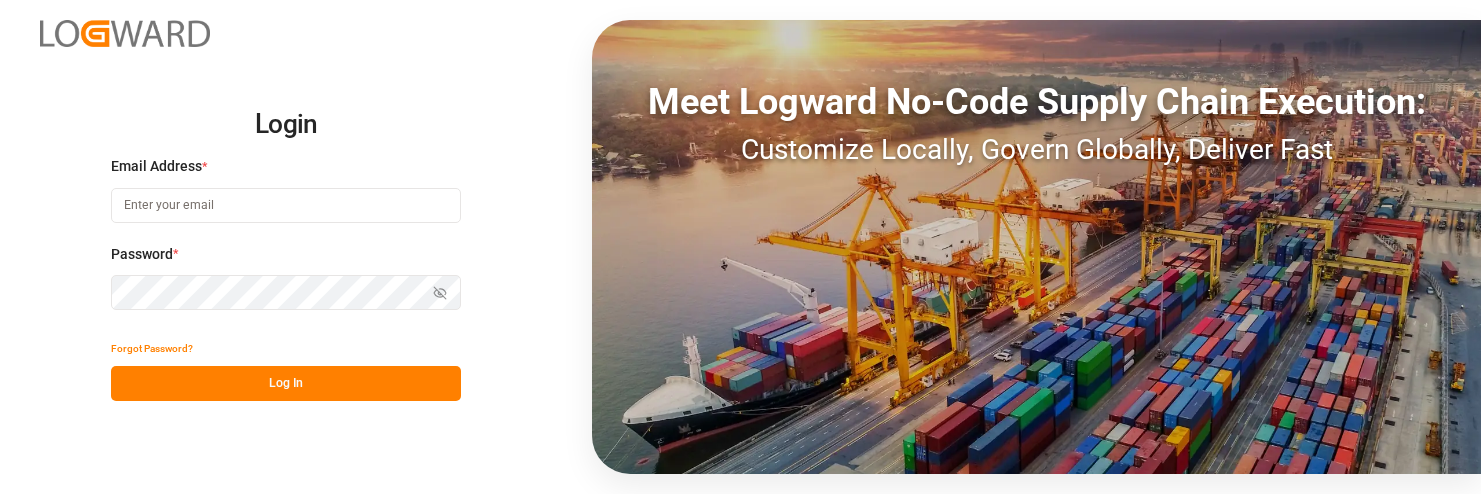 scroll, scrollTop: 0, scrollLeft: 0, axis: both 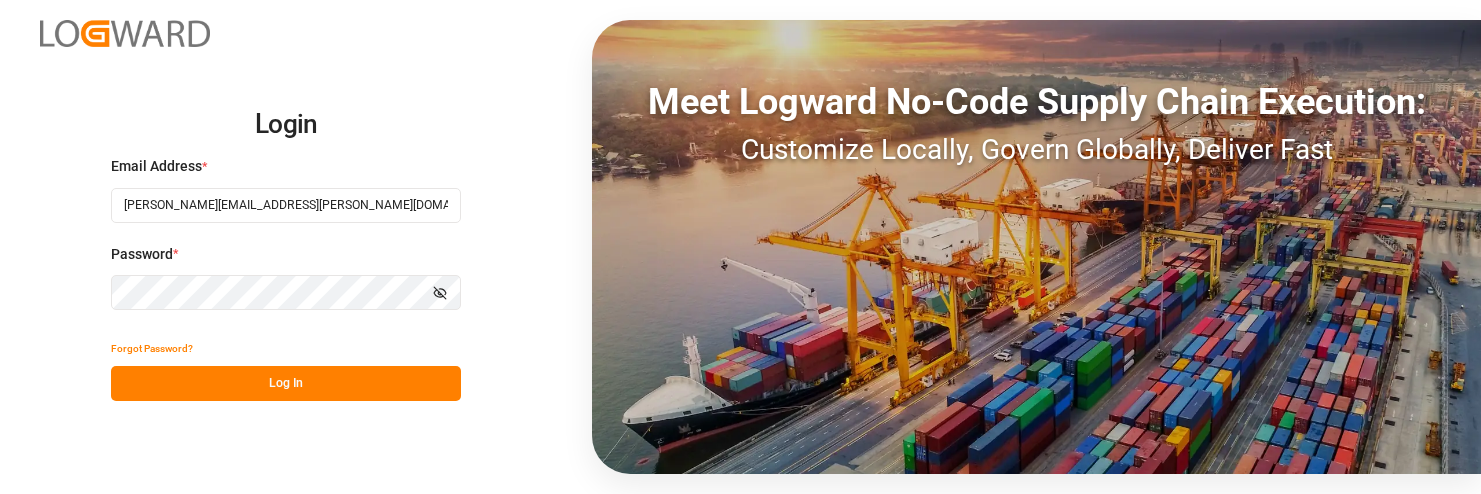 click on "Log In" at bounding box center [286, 383] 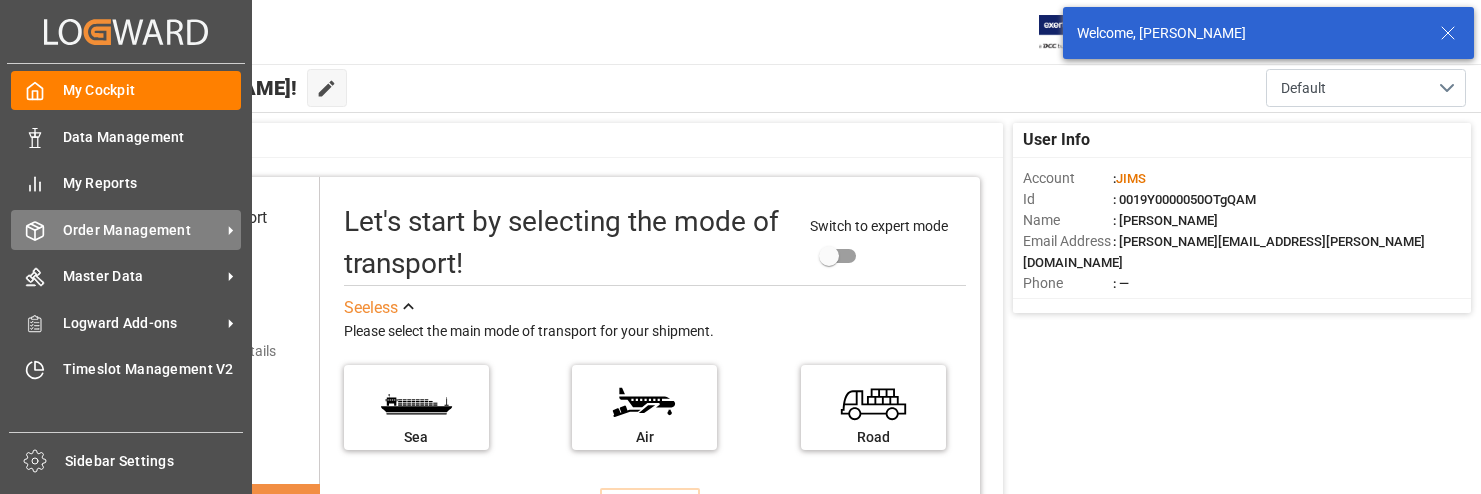 click on "Order Management" at bounding box center [142, 230] 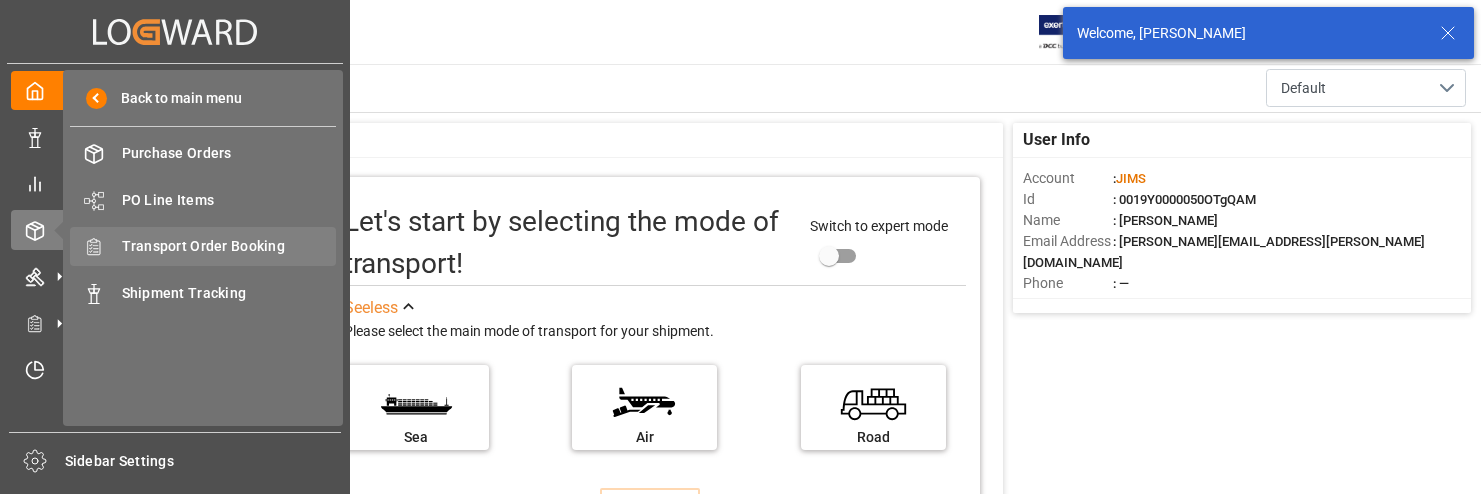 click on "Transport Order Booking" at bounding box center (229, 246) 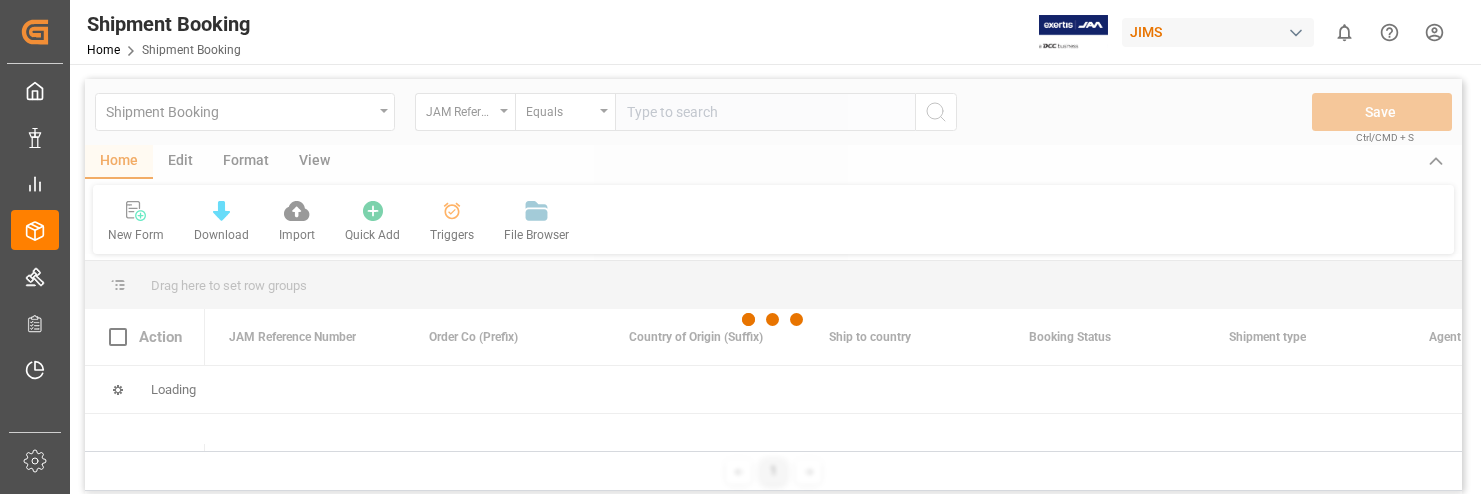 click at bounding box center [773, 320] 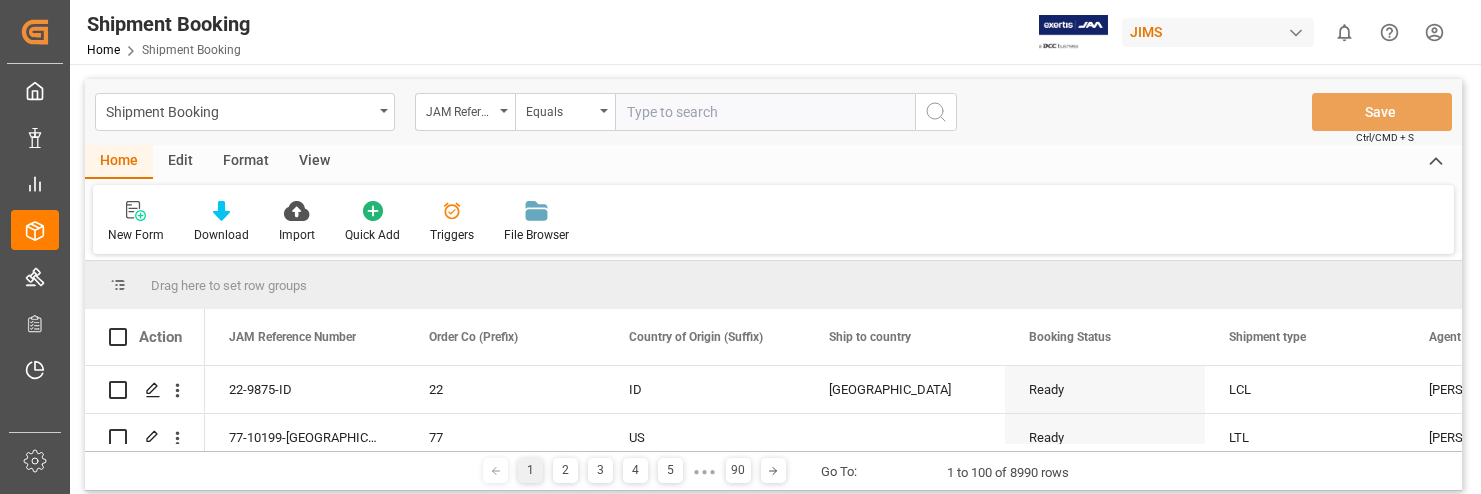click at bounding box center [765, 112] 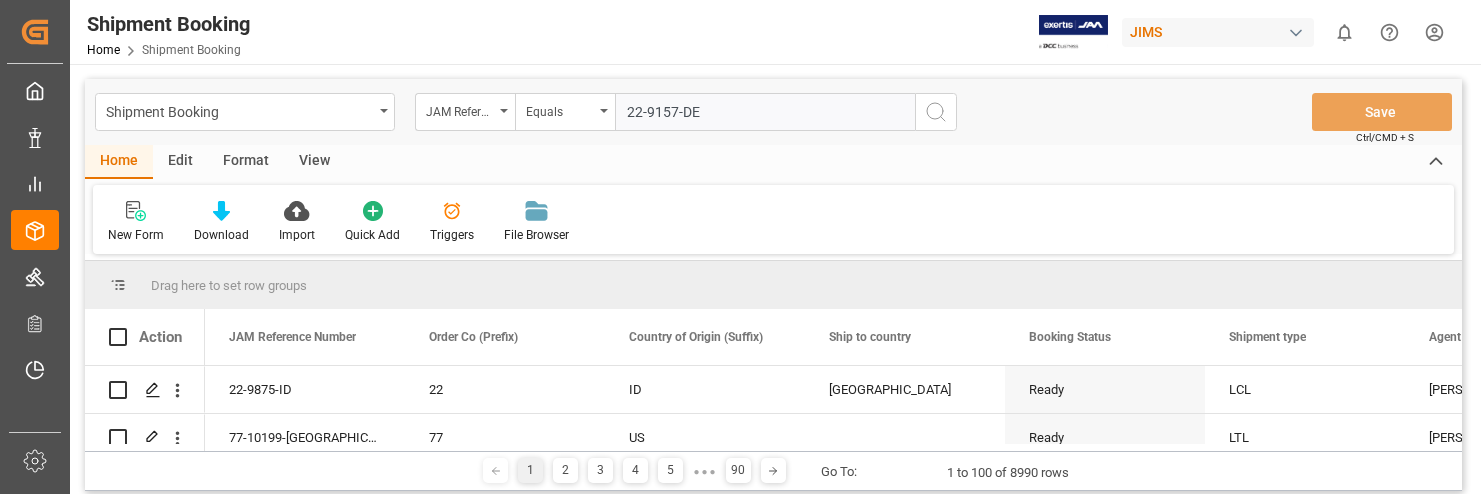 type on "22-9157-DE" 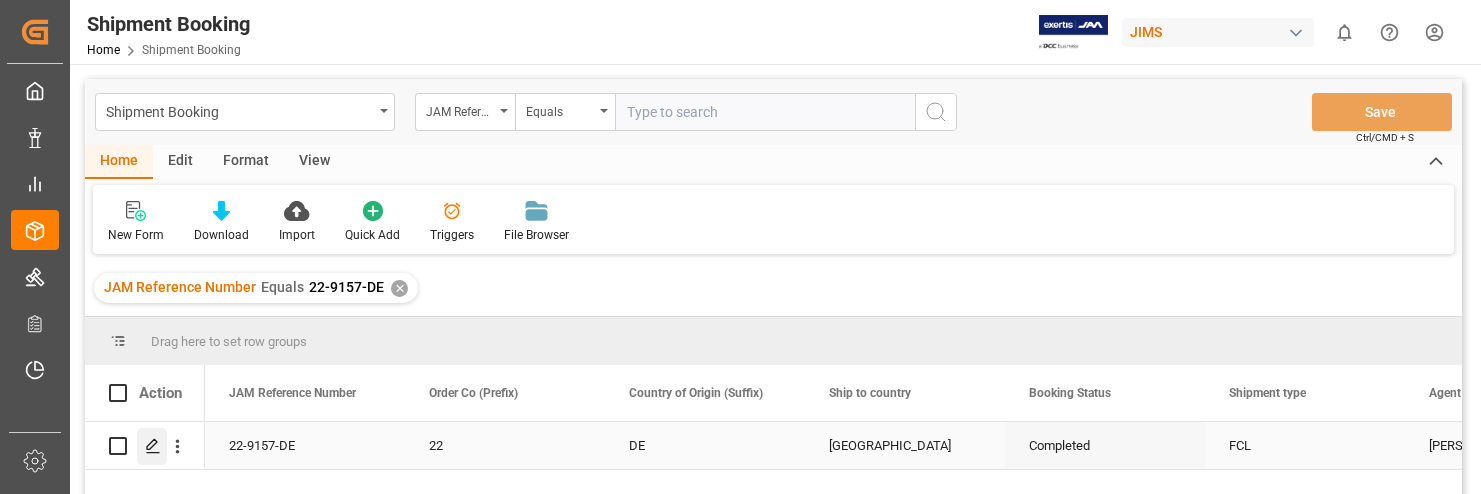 click 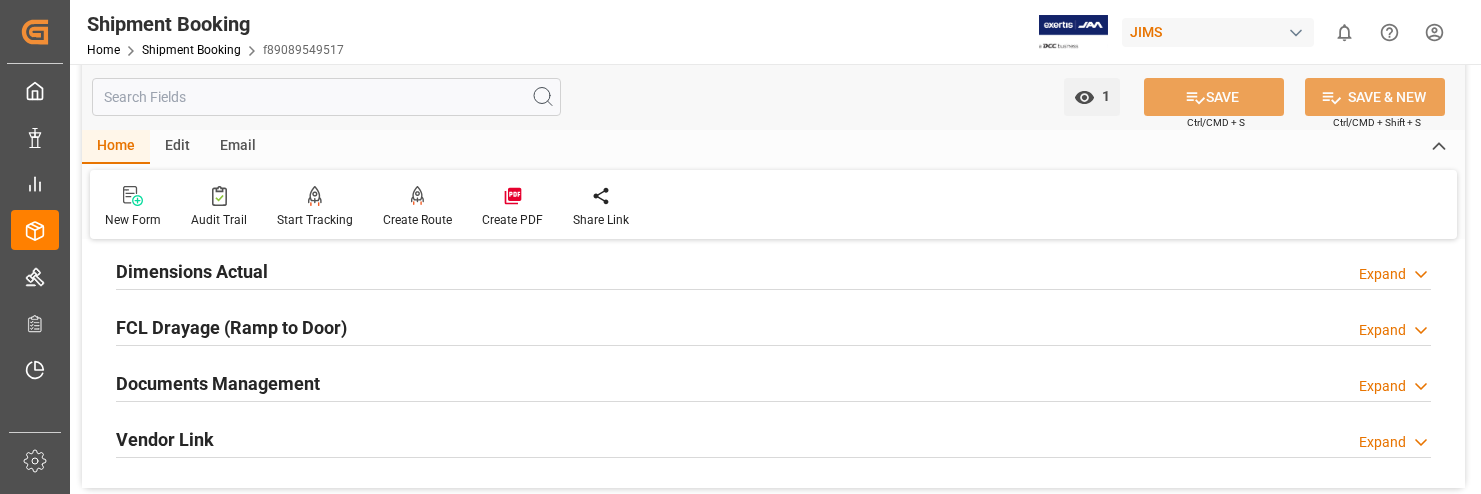 scroll, scrollTop: 600, scrollLeft: 0, axis: vertical 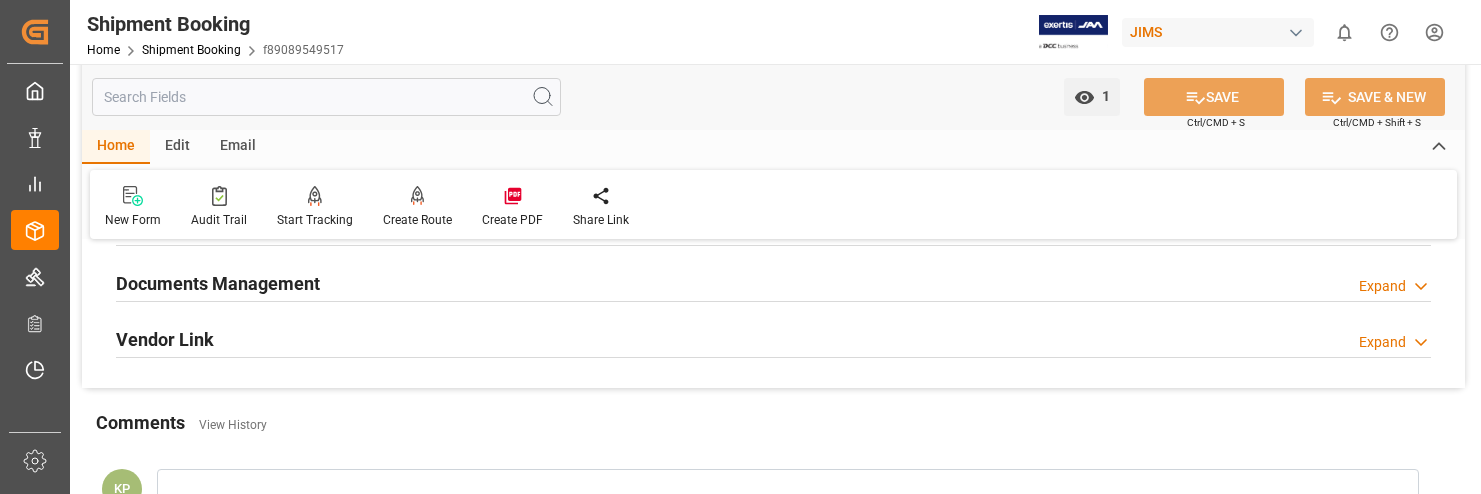 click on "Expand" at bounding box center [1382, 286] 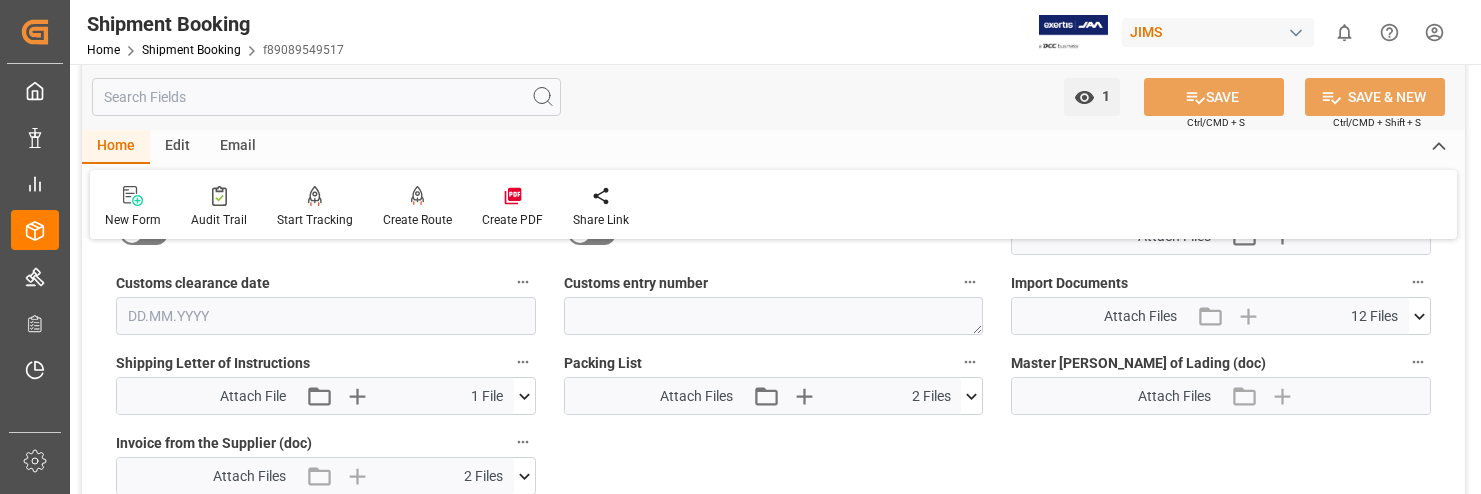 scroll, scrollTop: 1000, scrollLeft: 0, axis: vertical 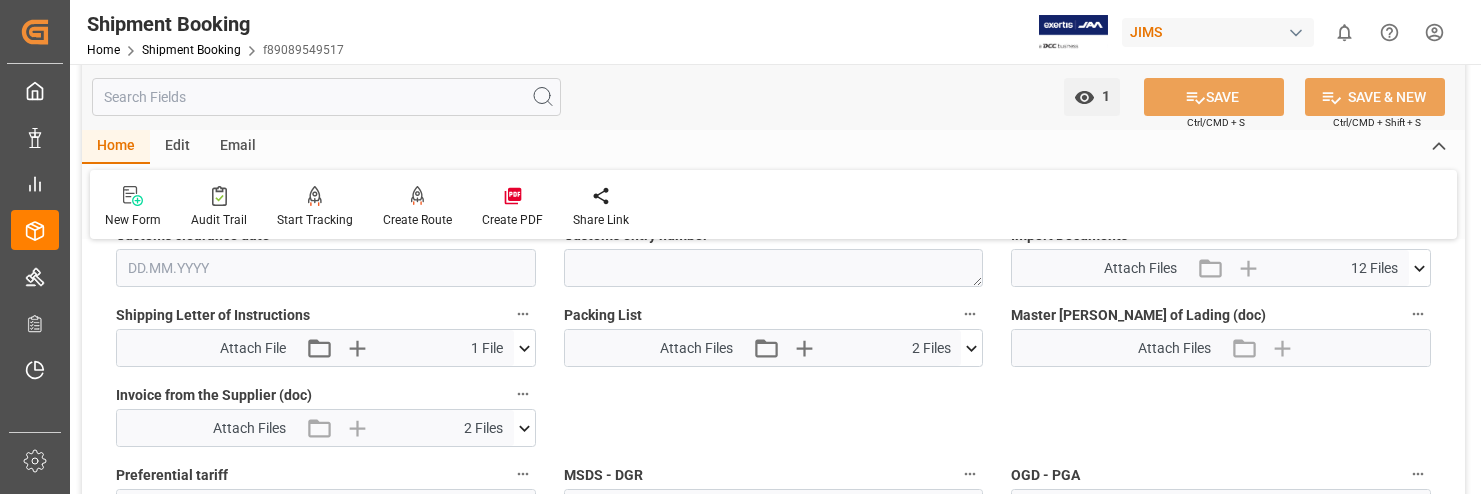 click 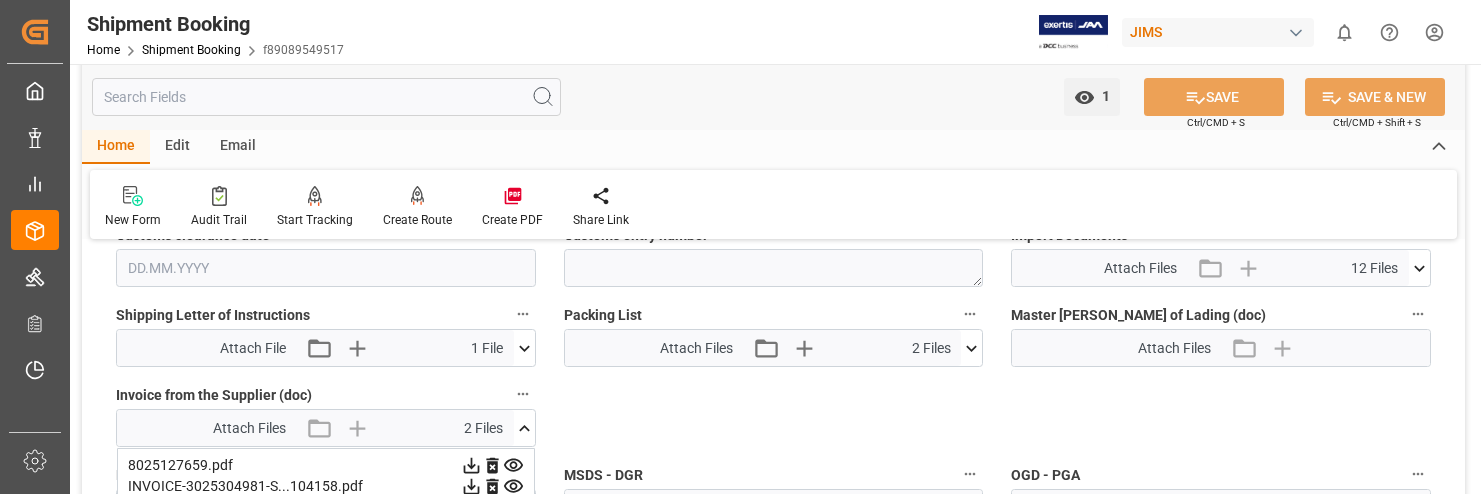 scroll, scrollTop: 1100, scrollLeft: 0, axis: vertical 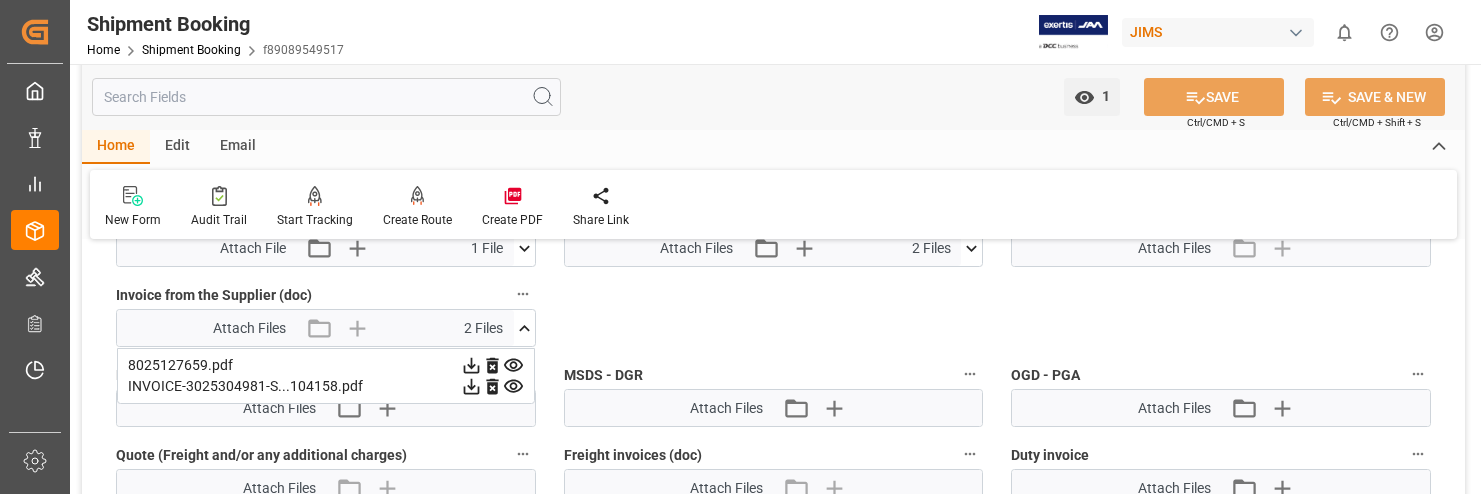 click 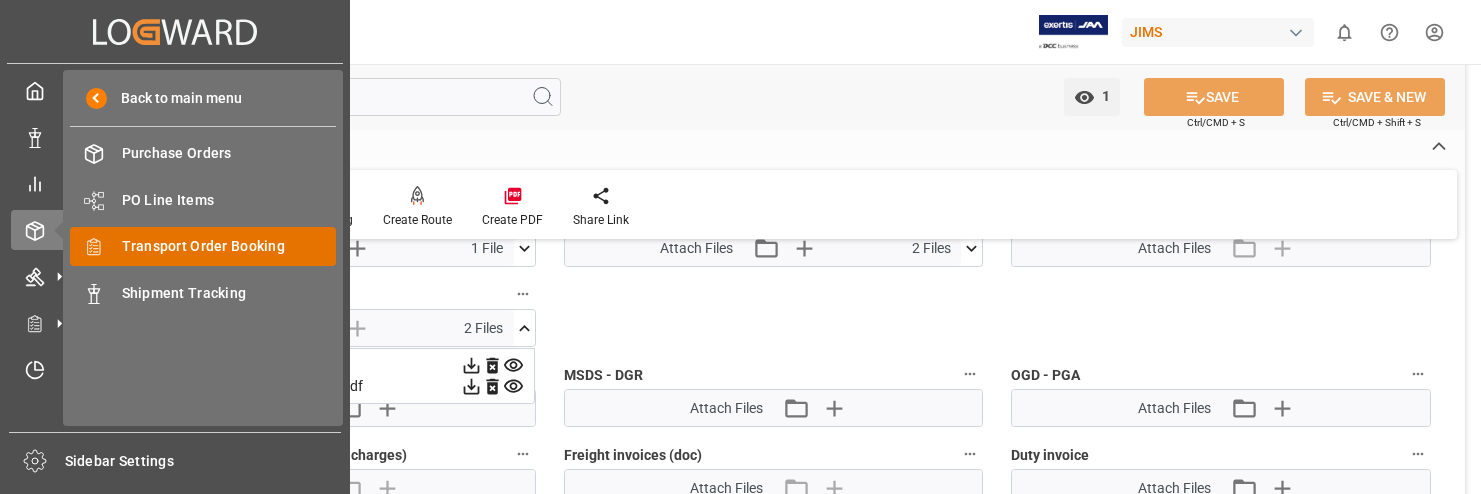 click on "Transport Order Booking" at bounding box center [229, 246] 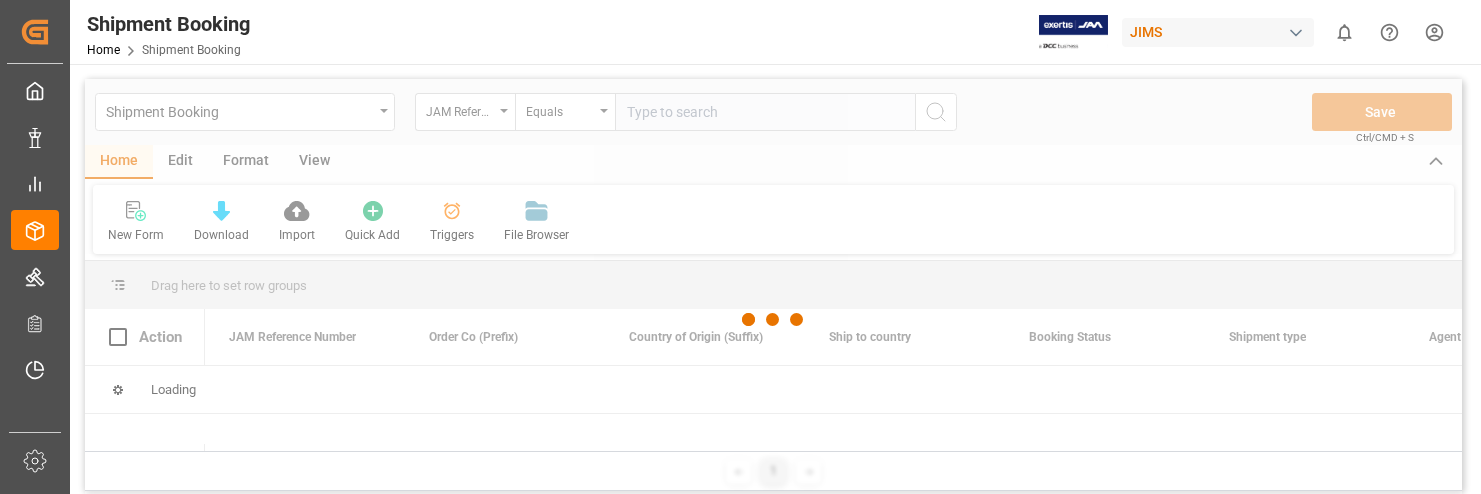 click at bounding box center [773, 320] 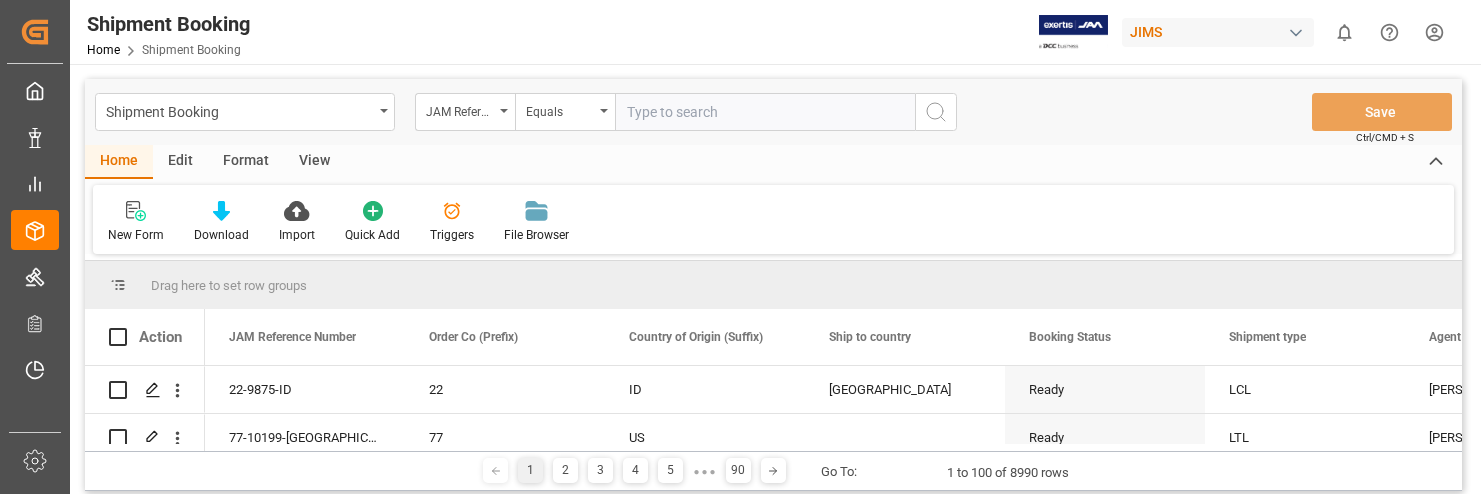 click at bounding box center (765, 112) 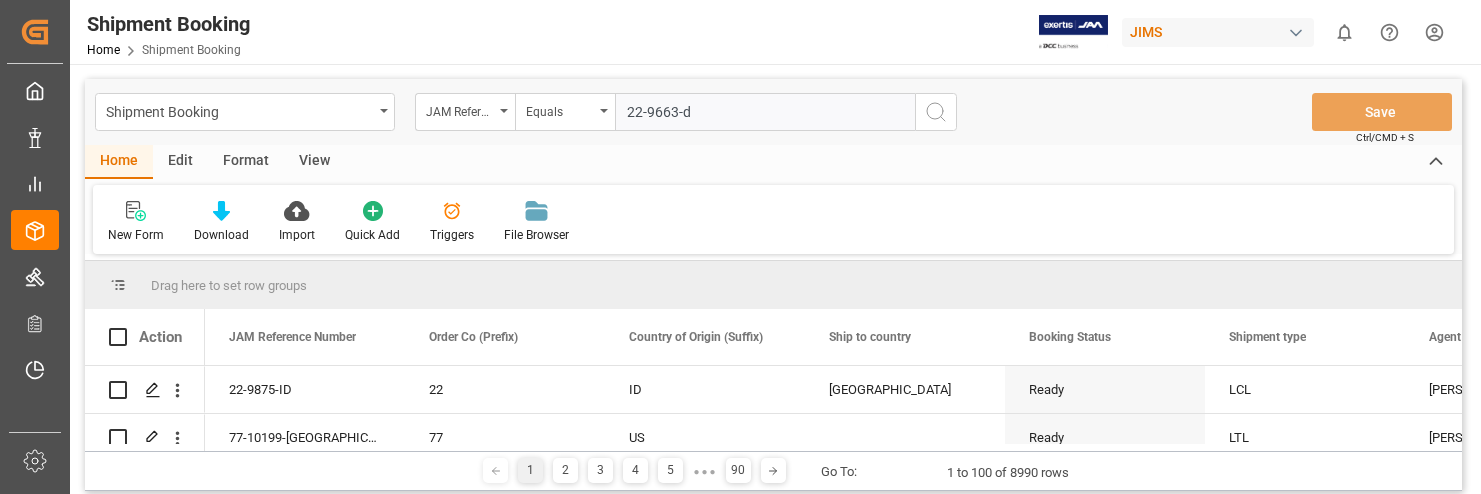 type on "22-9663-de" 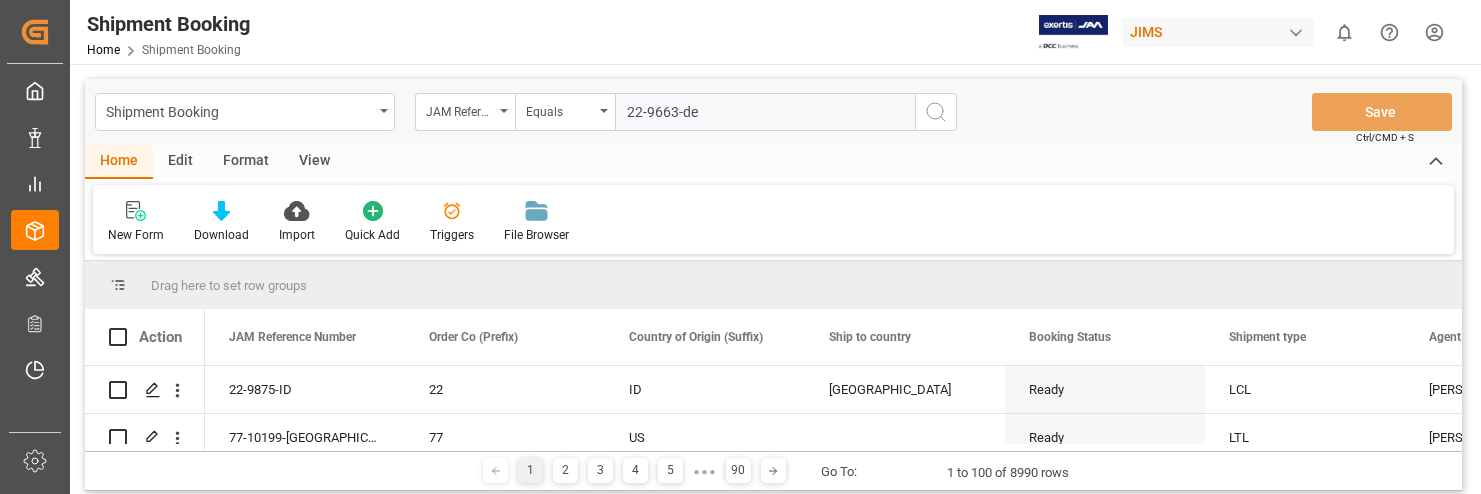 type 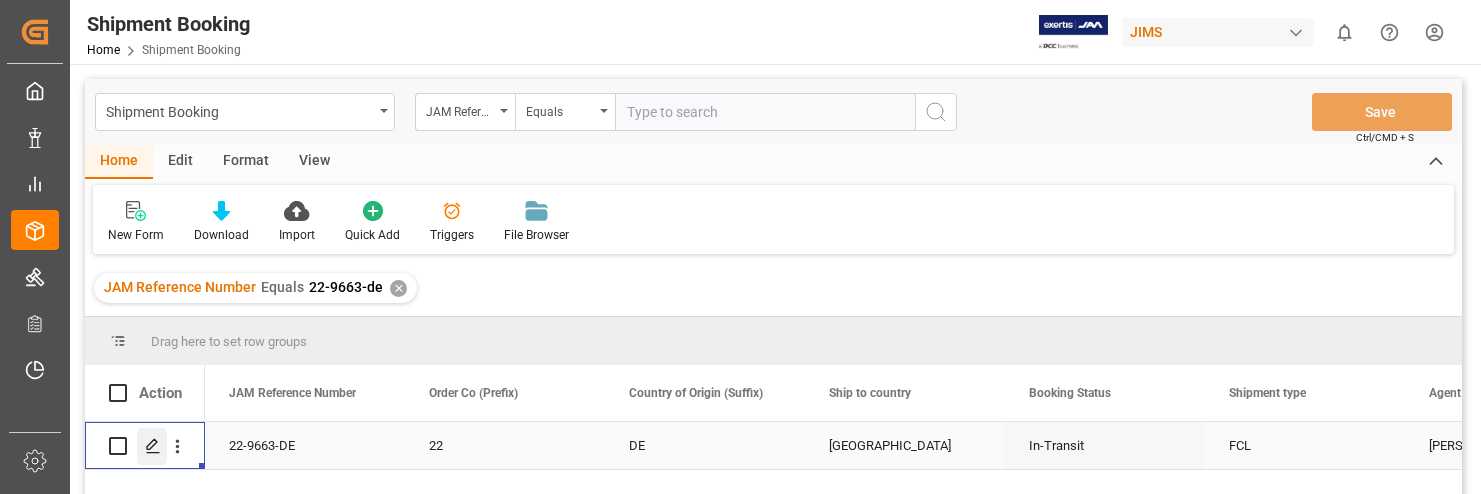 click 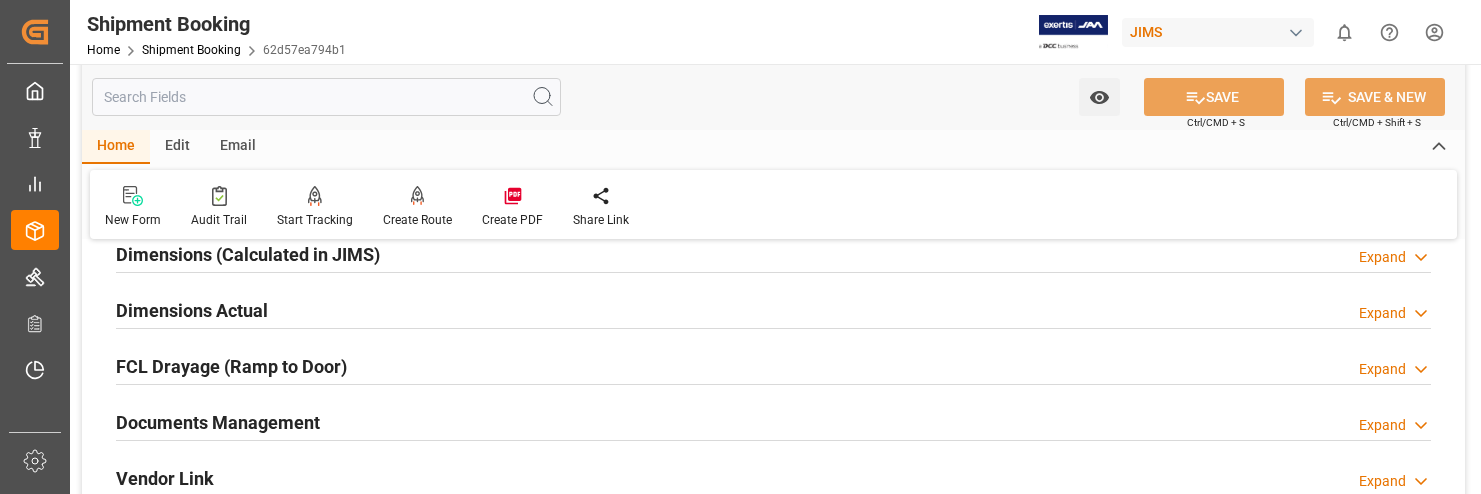 scroll, scrollTop: 500, scrollLeft: 0, axis: vertical 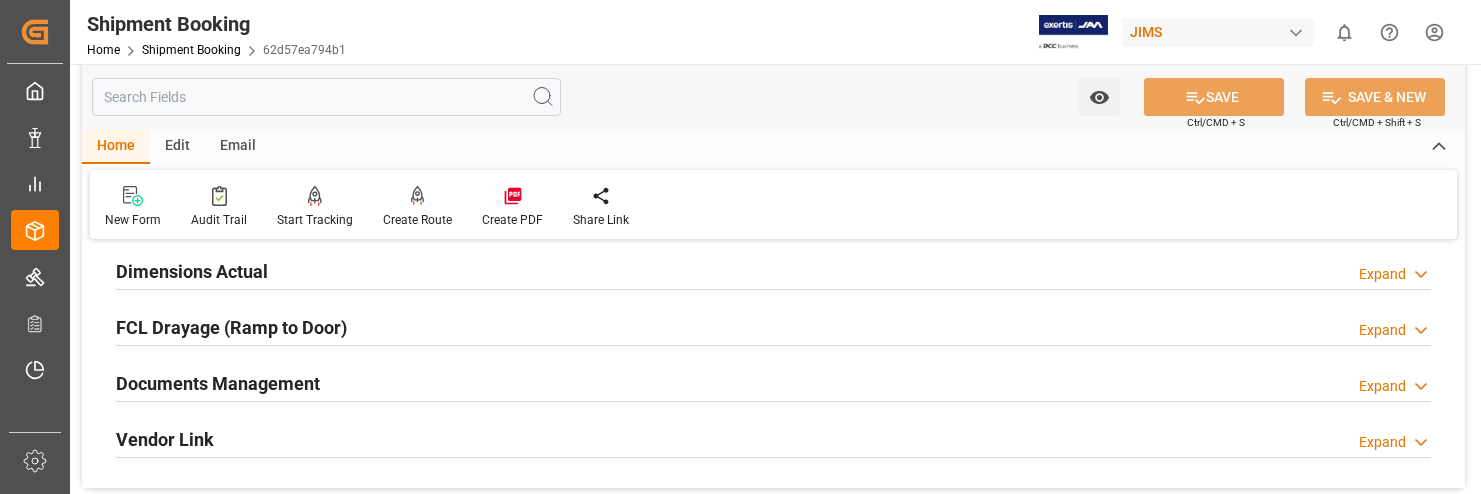 click on "Expand" at bounding box center (1382, 386) 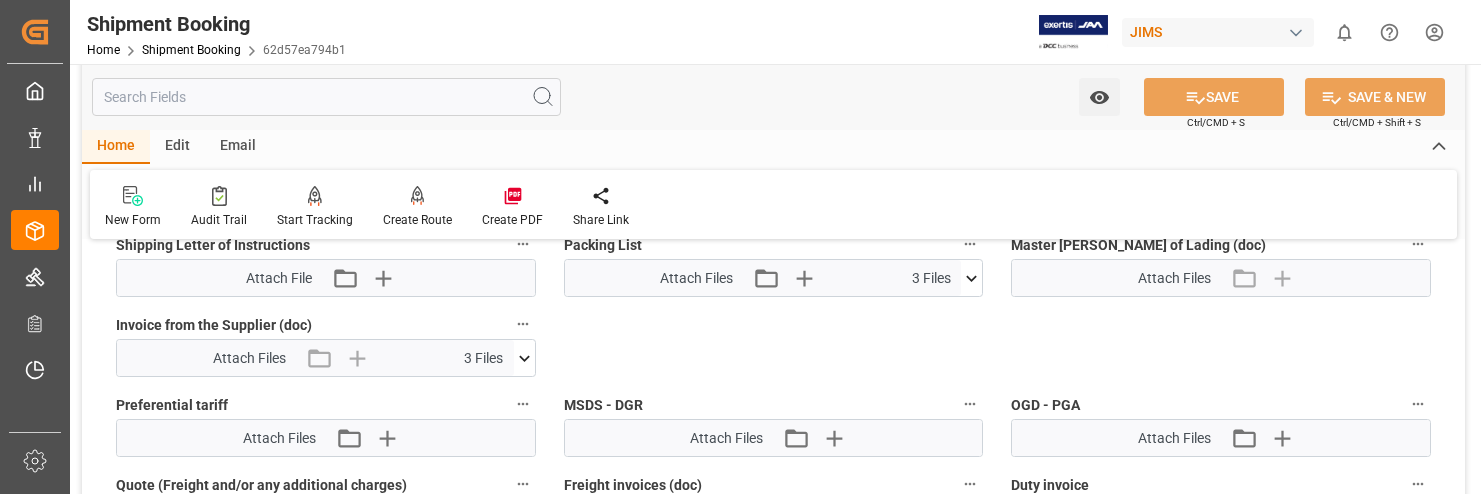 scroll, scrollTop: 1100, scrollLeft: 0, axis: vertical 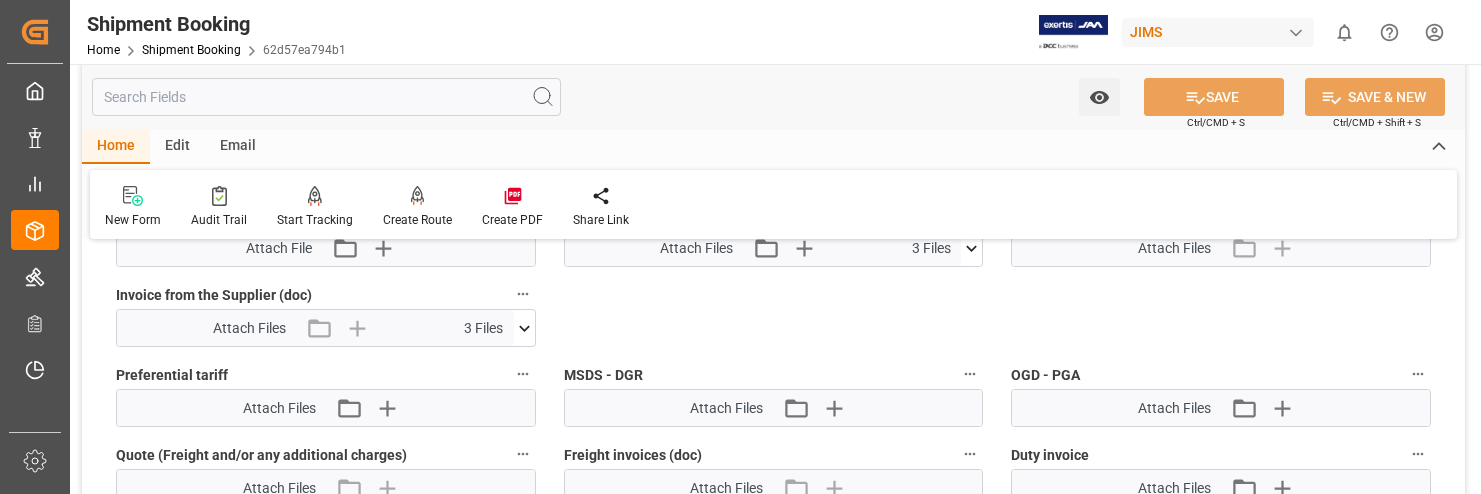 click 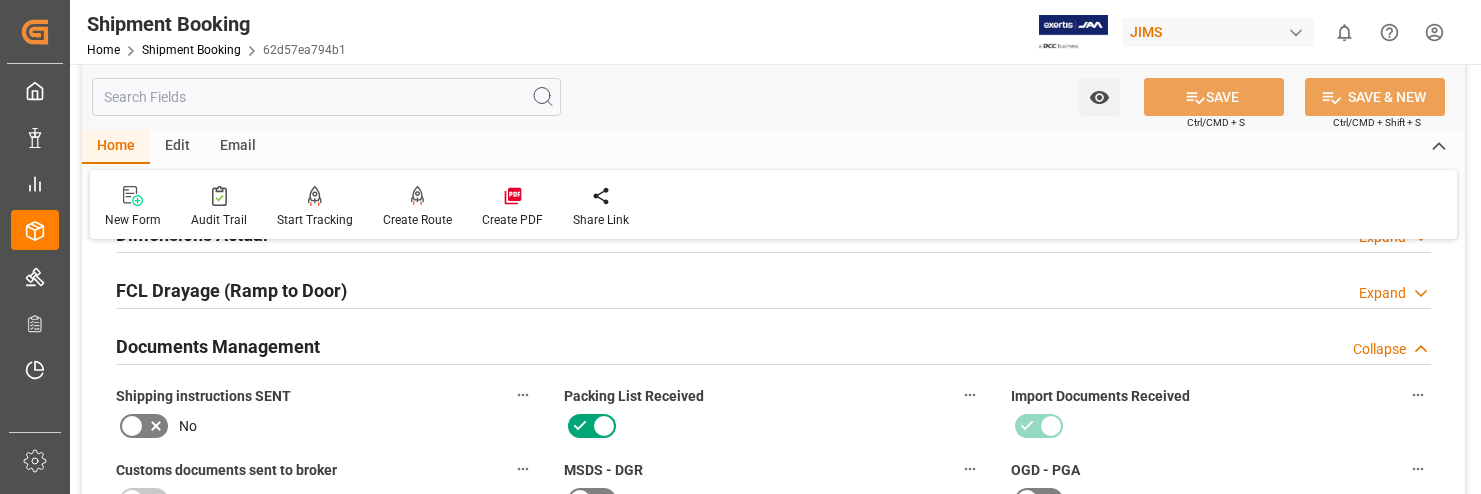 scroll, scrollTop: 400, scrollLeft: 0, axis: vertical 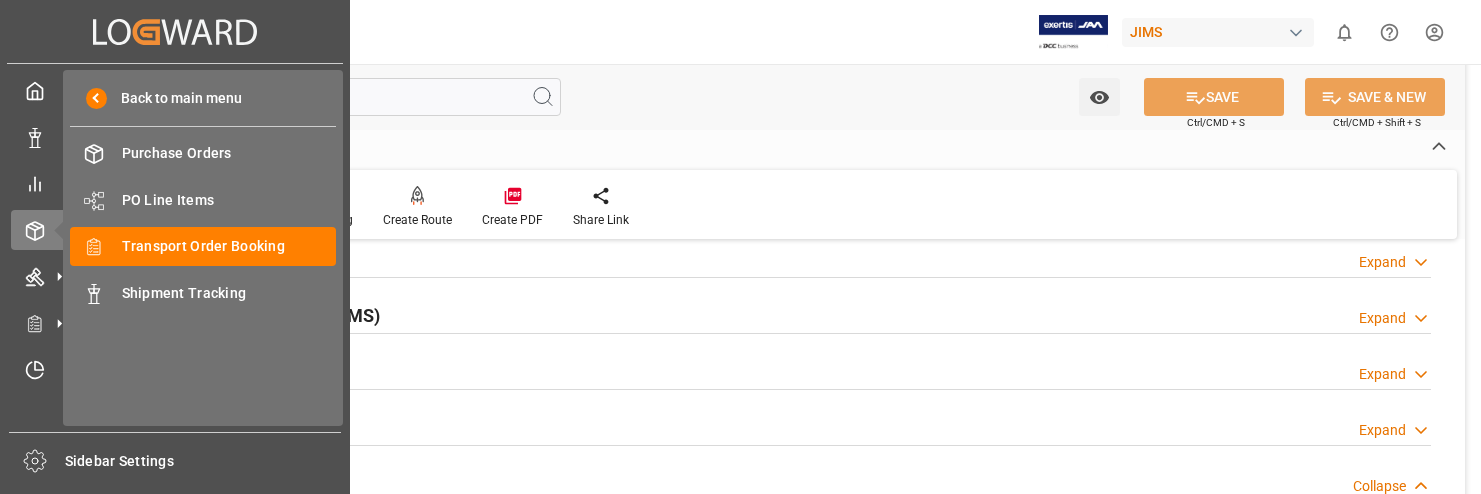 click on "Created by potrace 1.15, written by Peter Selinger 2001-2017 Created by potrace 1.15, written by Peter Selinger 2001-2017" at bounding box center [175, 31] 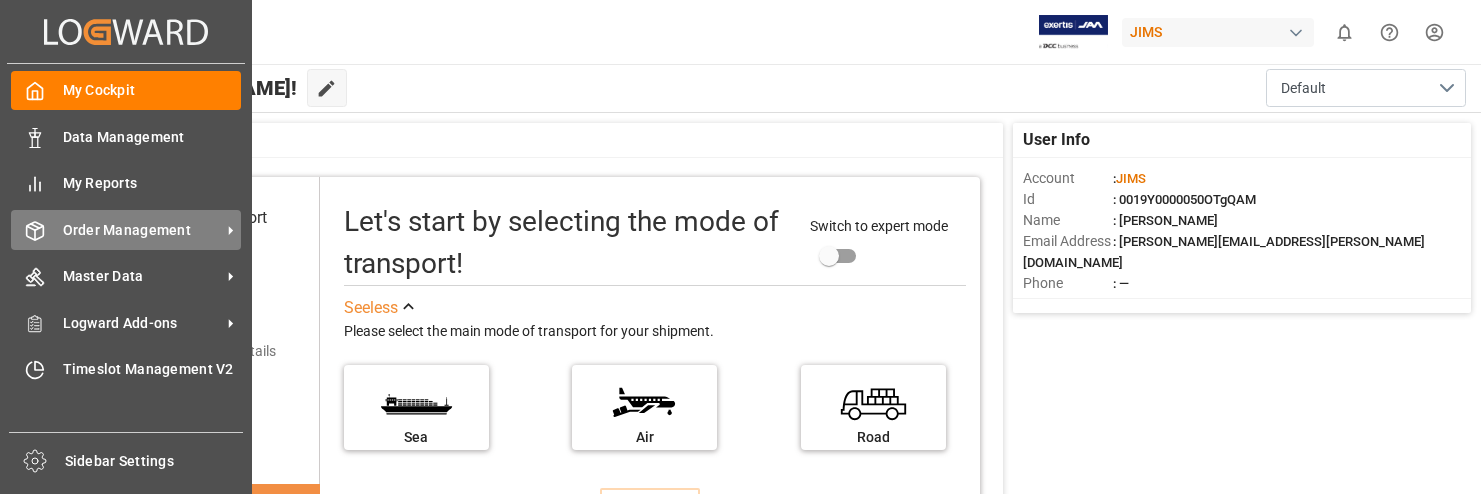 click on "Order Management" at bounding box center [142, 230] 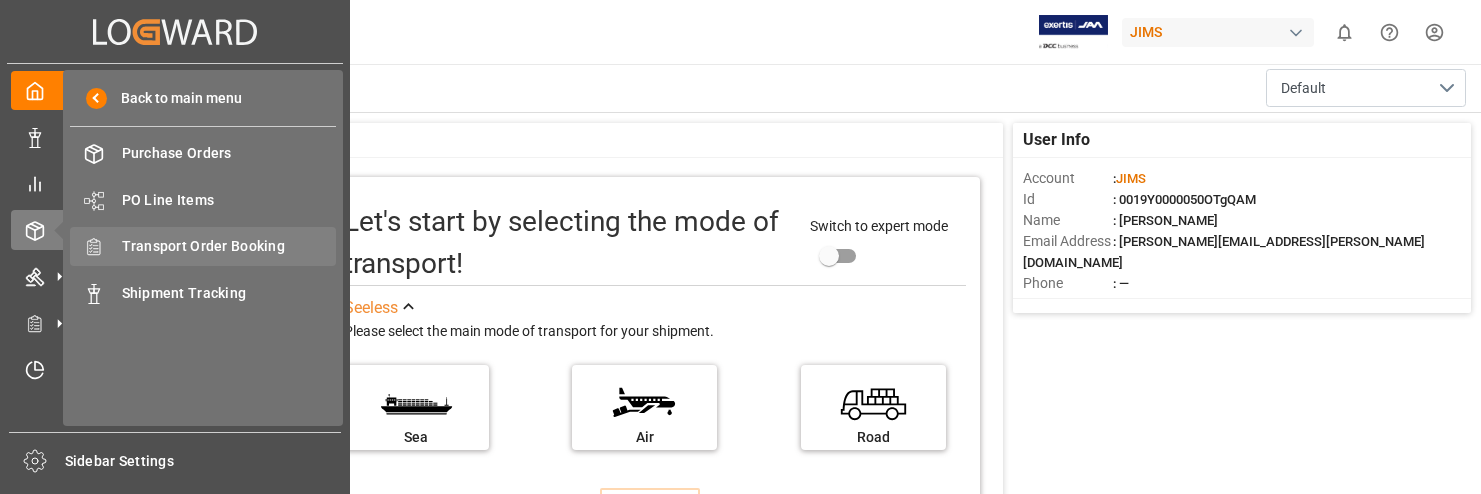 click on "Transport Order Booking" at bounding box center [229, 246] 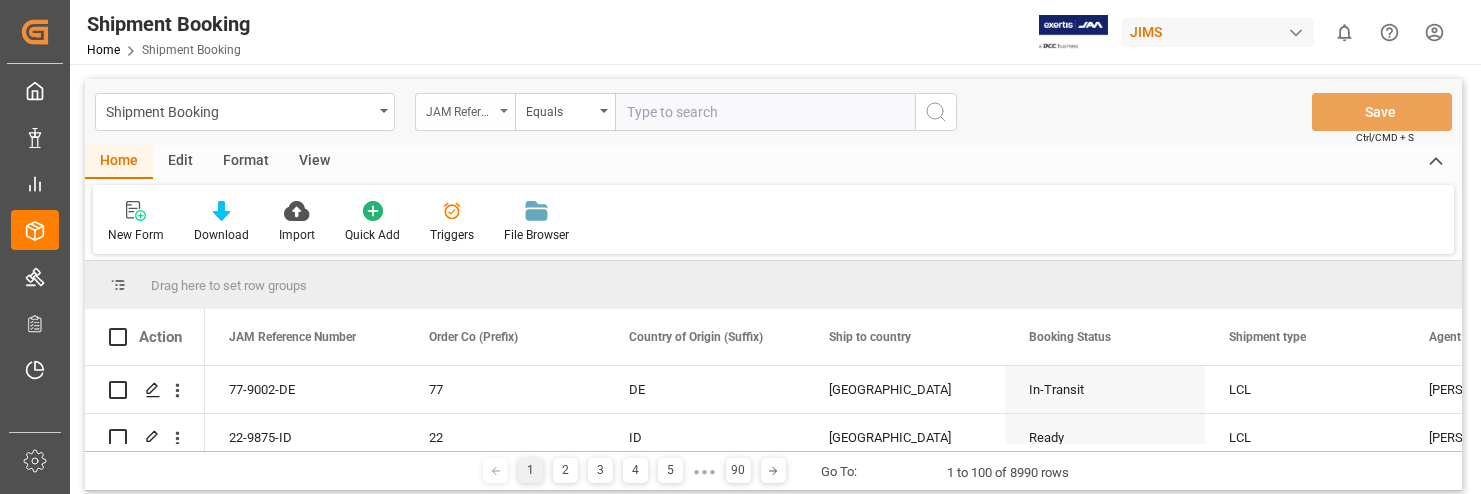 click on "JAM Reference Number" at bounding box center [465, 112] 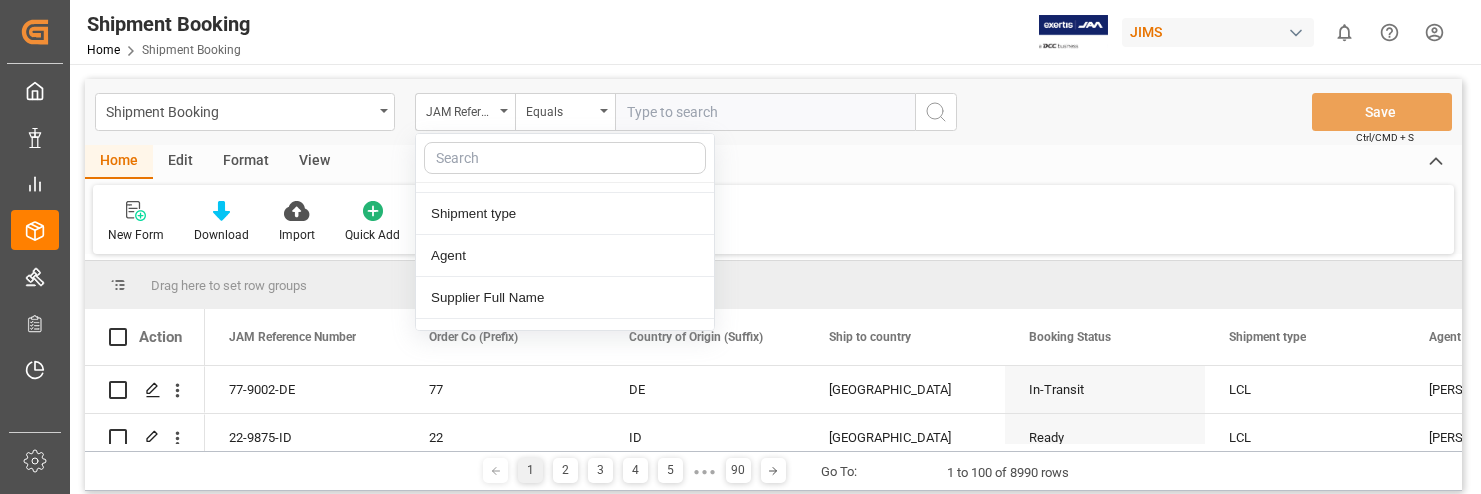 scroll, scrollTop: 300, scrollLeft: 0, axis: vertical 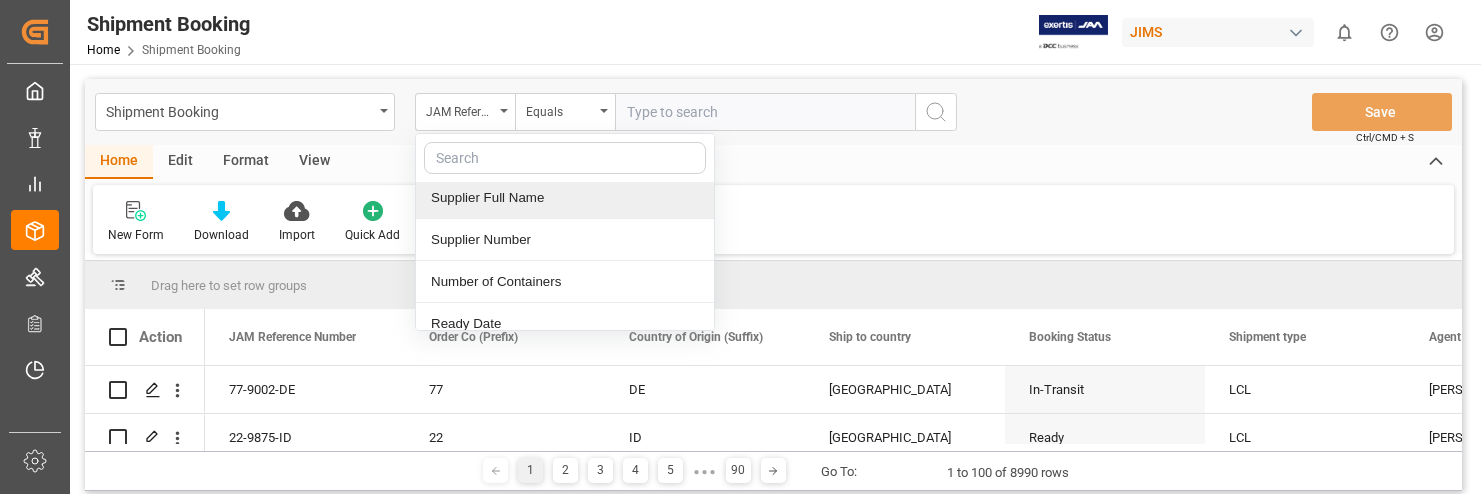 click on "Supplier Full Name" at bounding box center (565, 198) 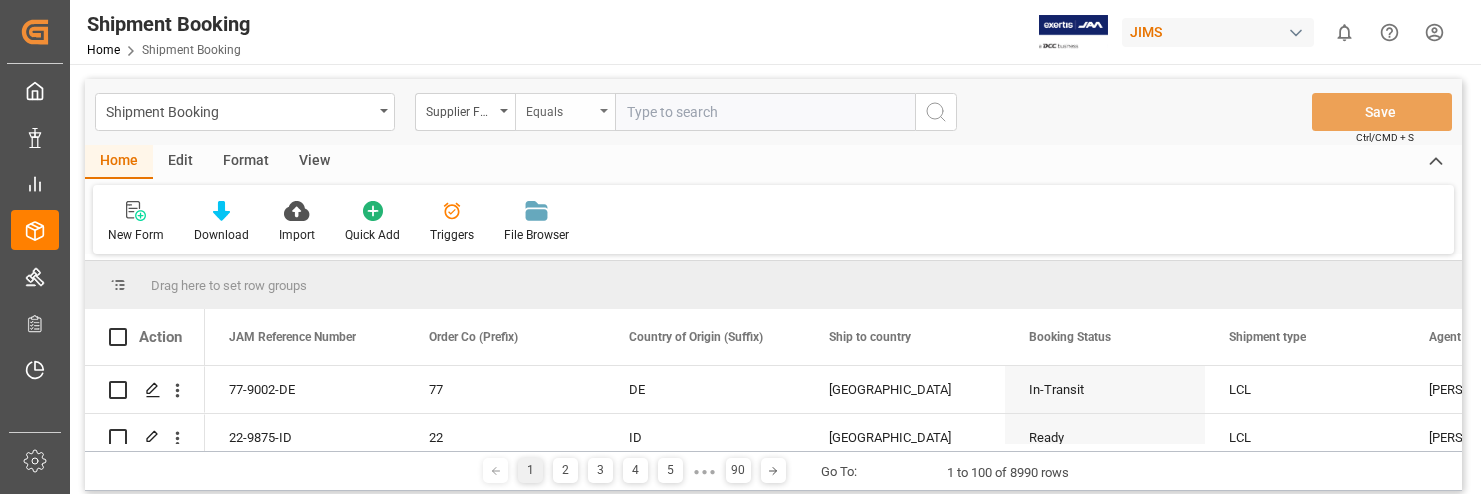 click on "Equals" at bounding box center [565, 112] 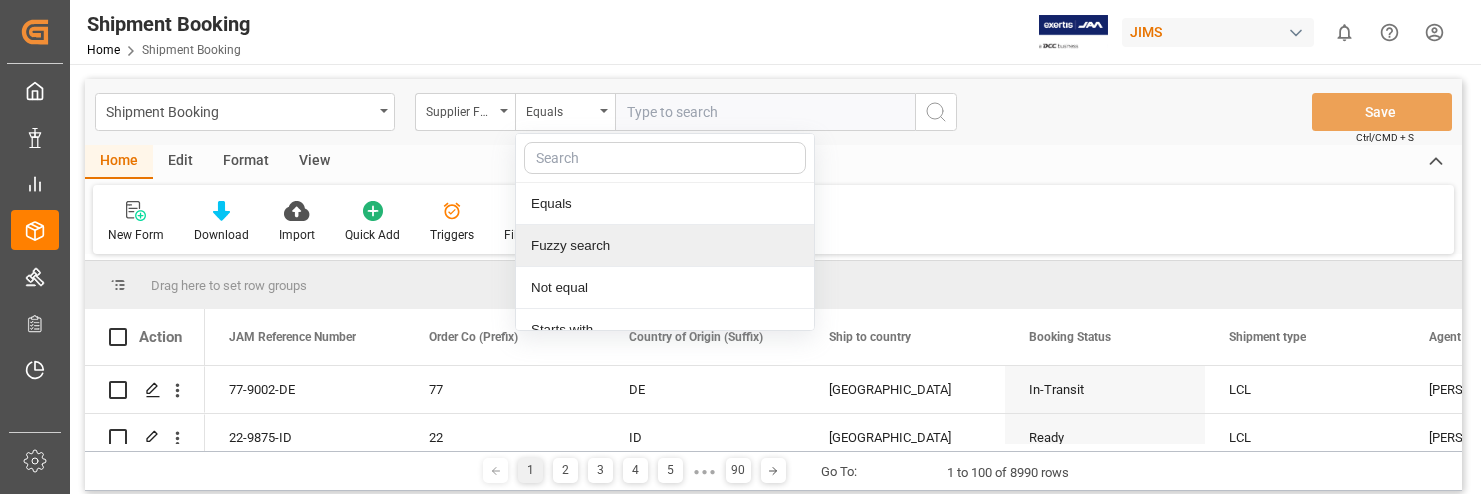 click on "Fuzzy search" at bounding box center (665, 246) 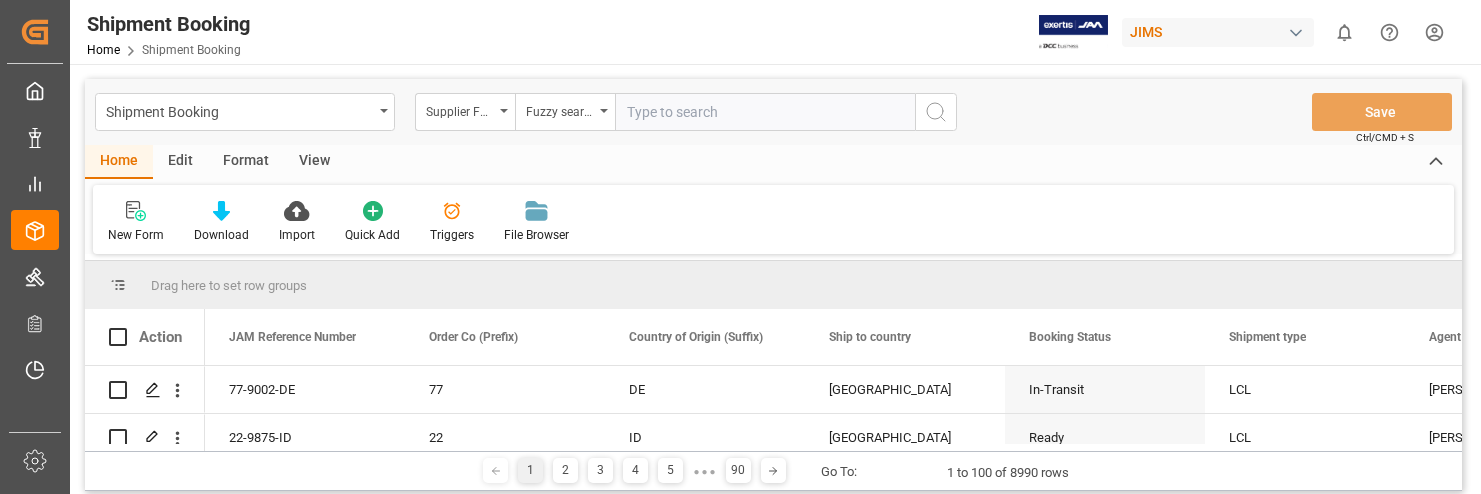 click at bounding box center [765, 112] 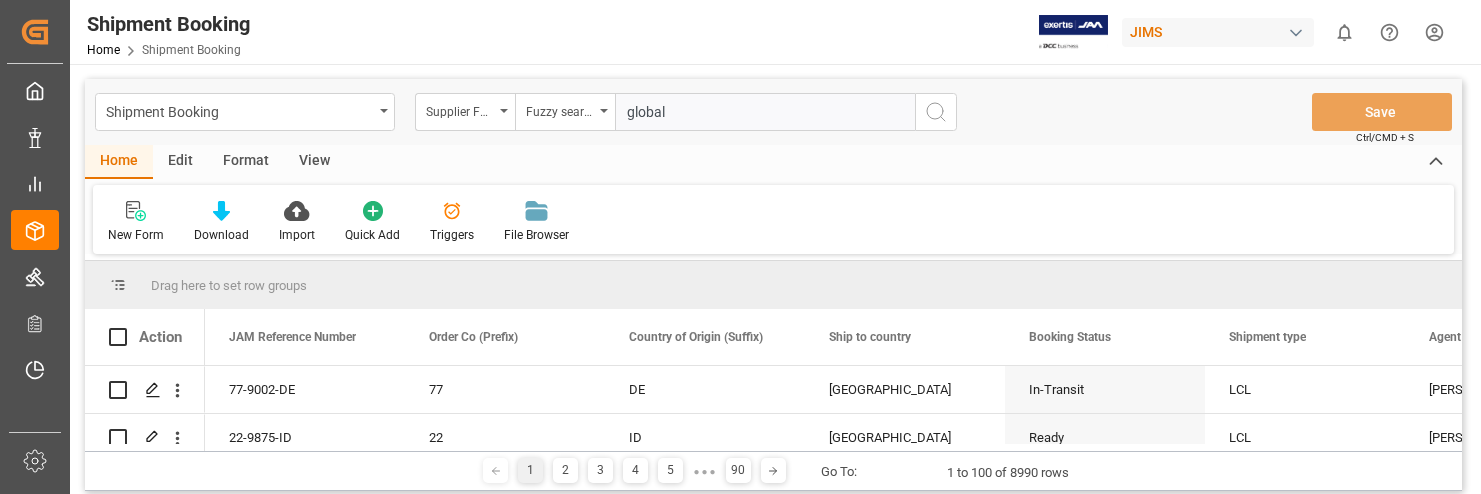 type on "global" 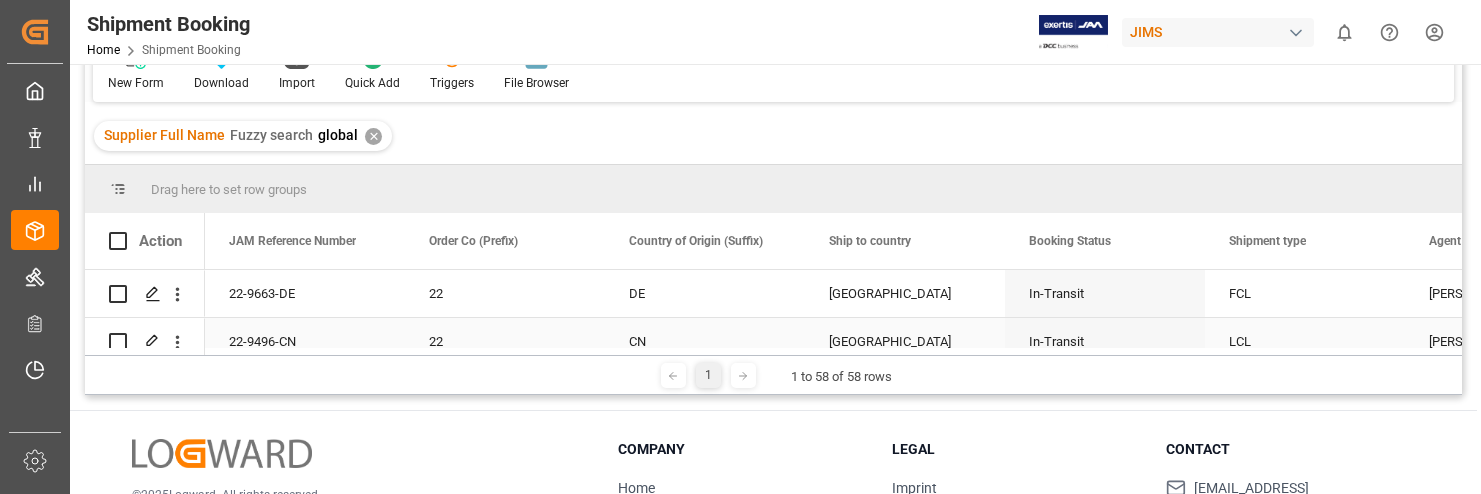 scroll, scrollTop: 200, scrollLeft: 0, axis: vertical 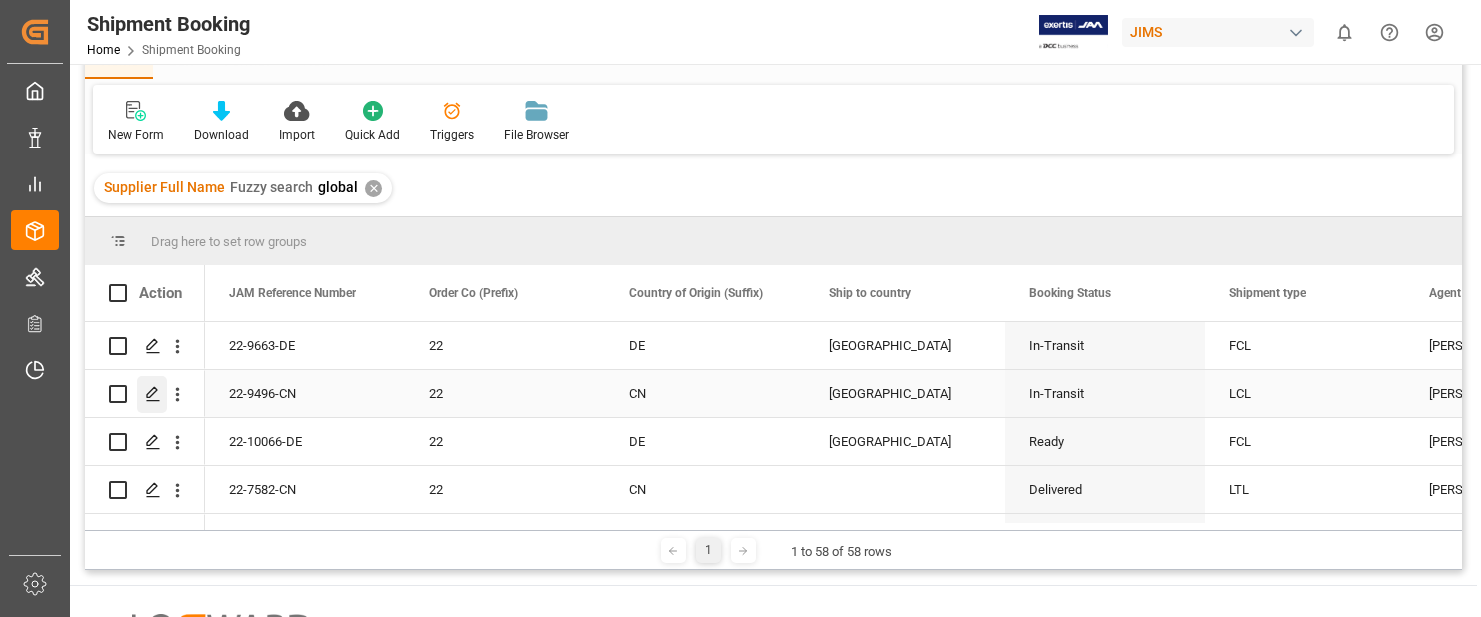 click 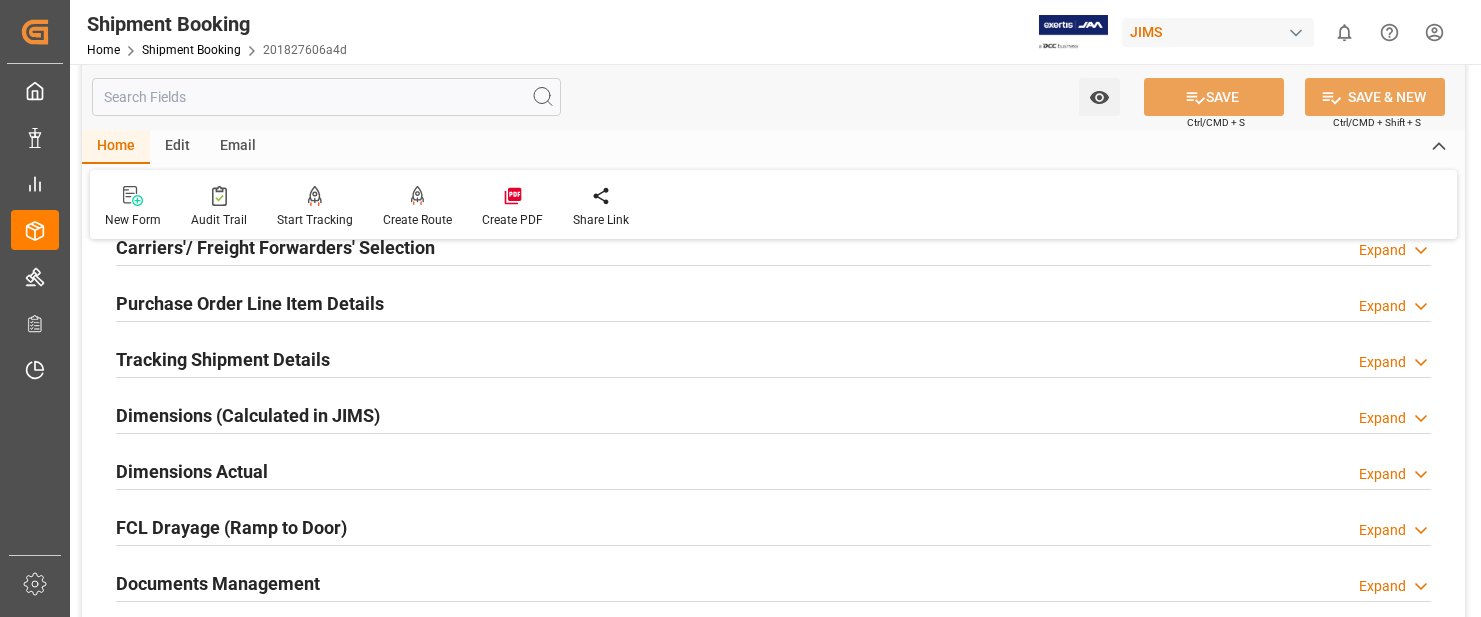 scroll, scrollTop: 400, scrollLeft: 0, axis: vertical 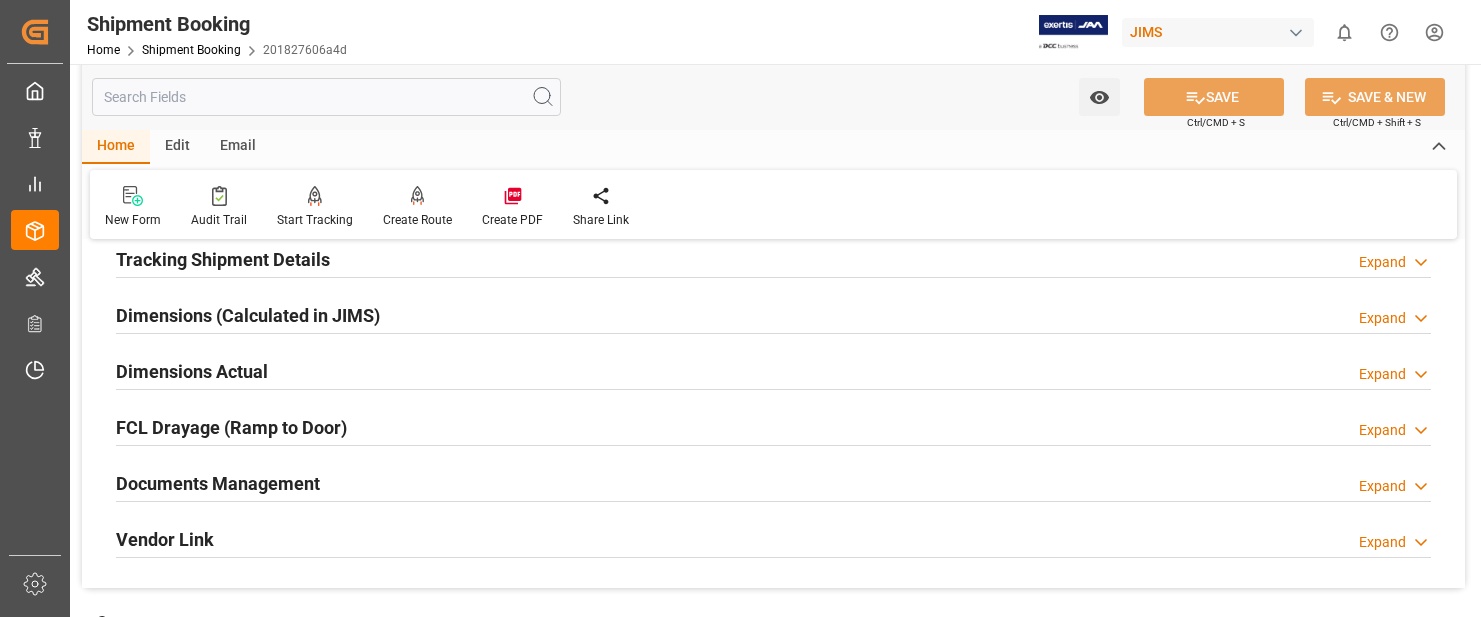 click on "Expand" at bounding box center [1382, 486] 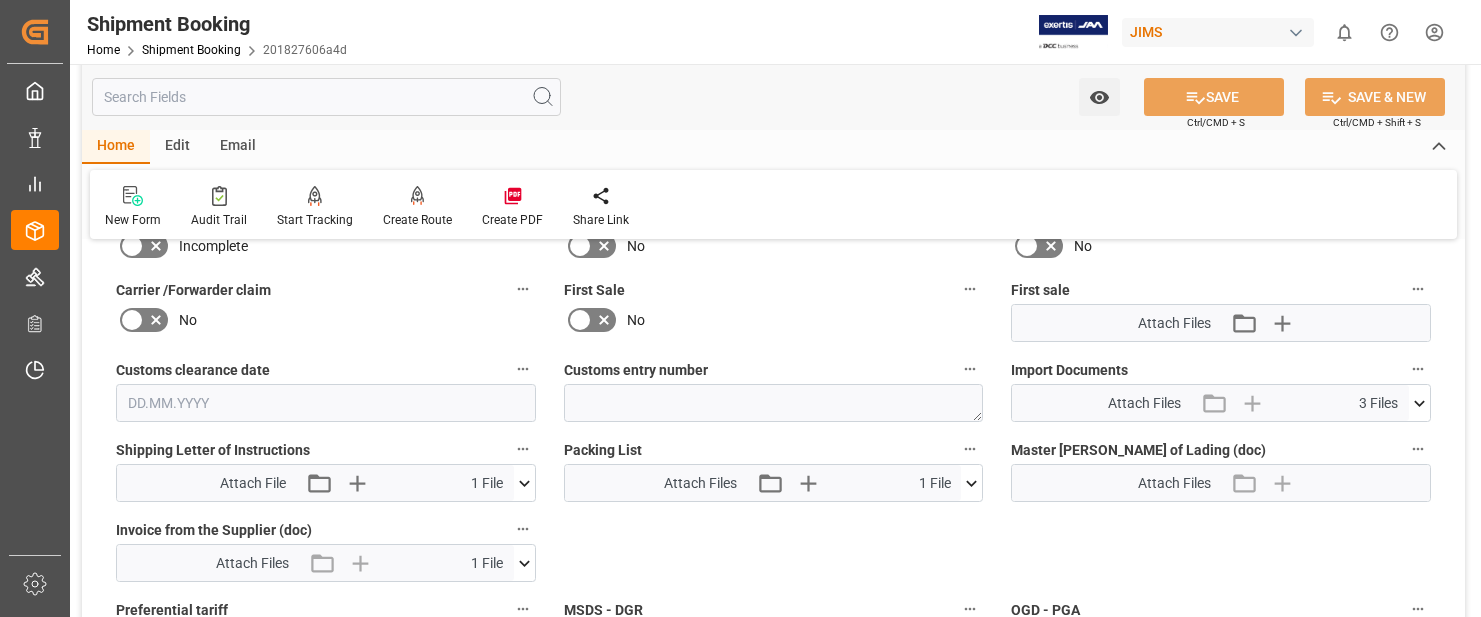 scroll, scrollTop: 900, scrollLeft: 0, axis: vertical 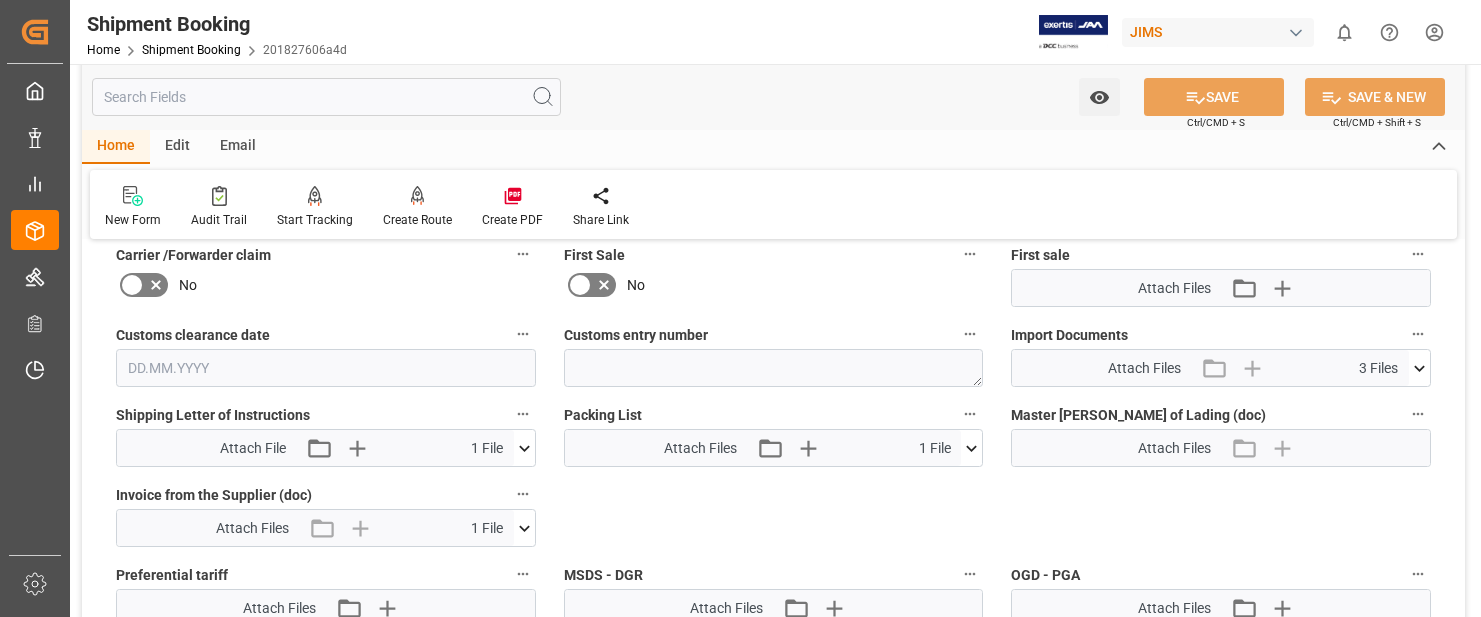 click 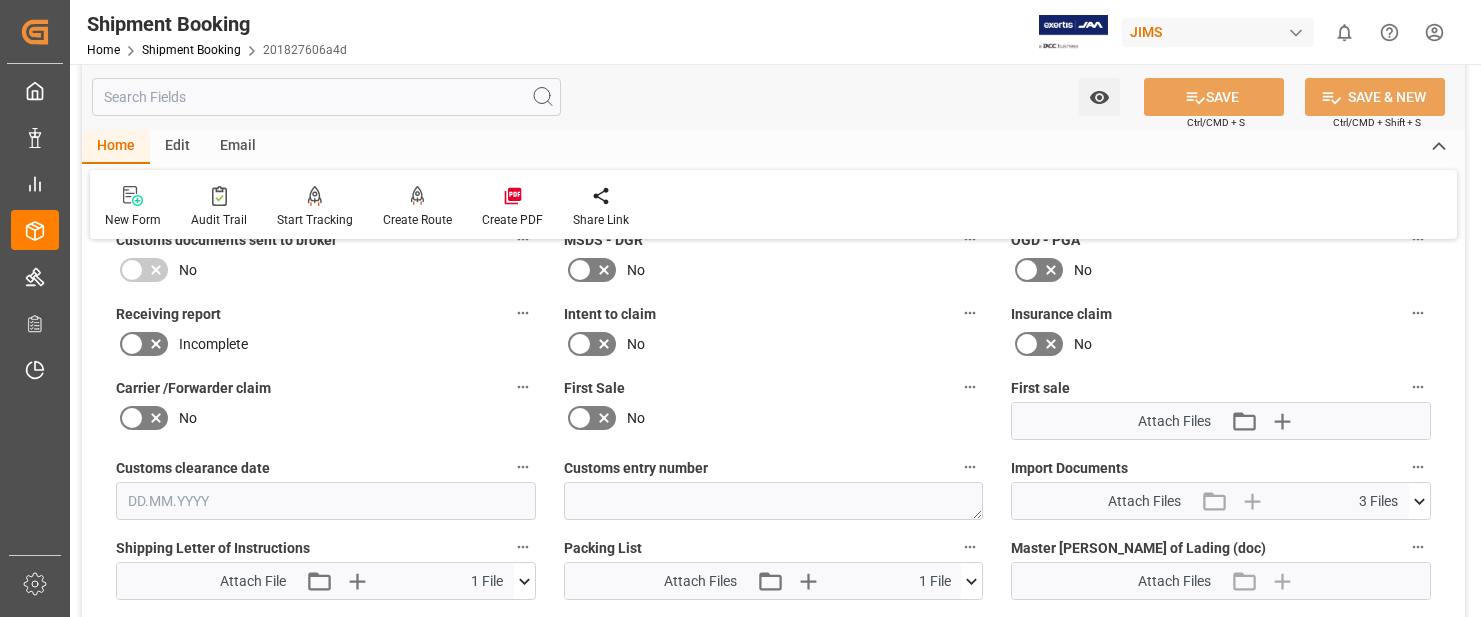 scroll, scrollTop: 800, scrollLeft: 0, axis: vertical 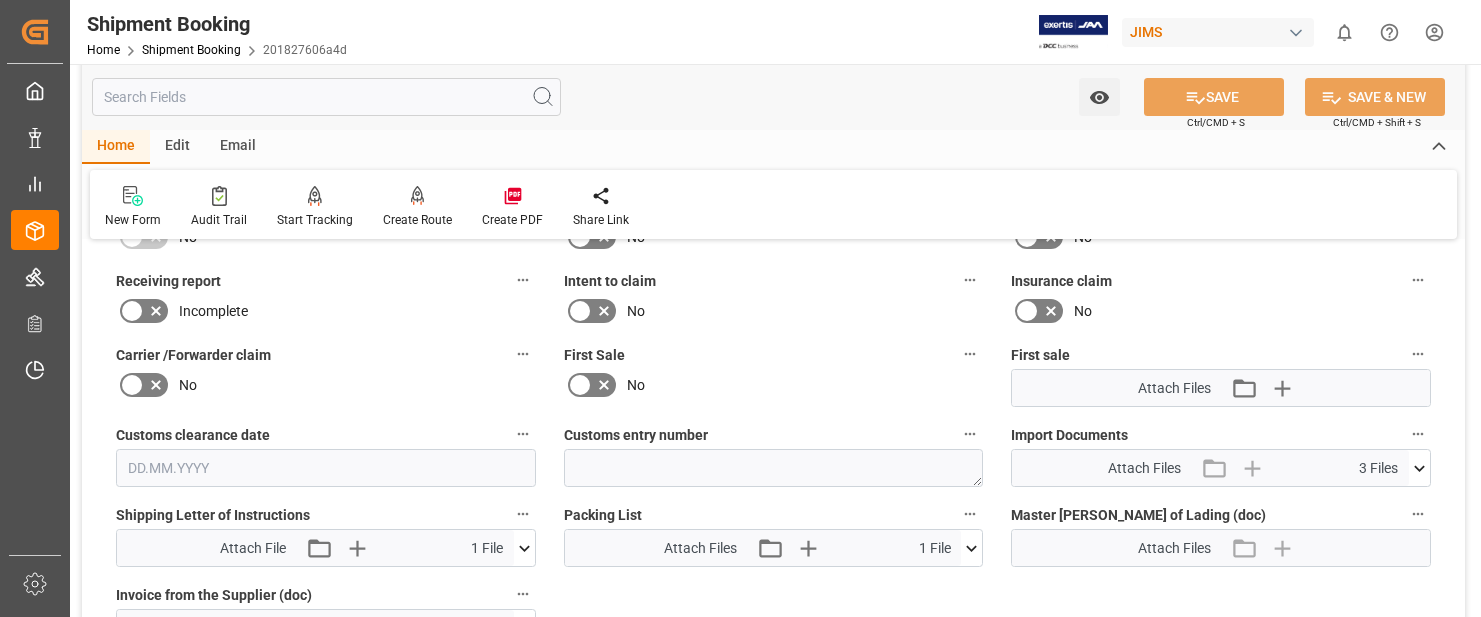 click 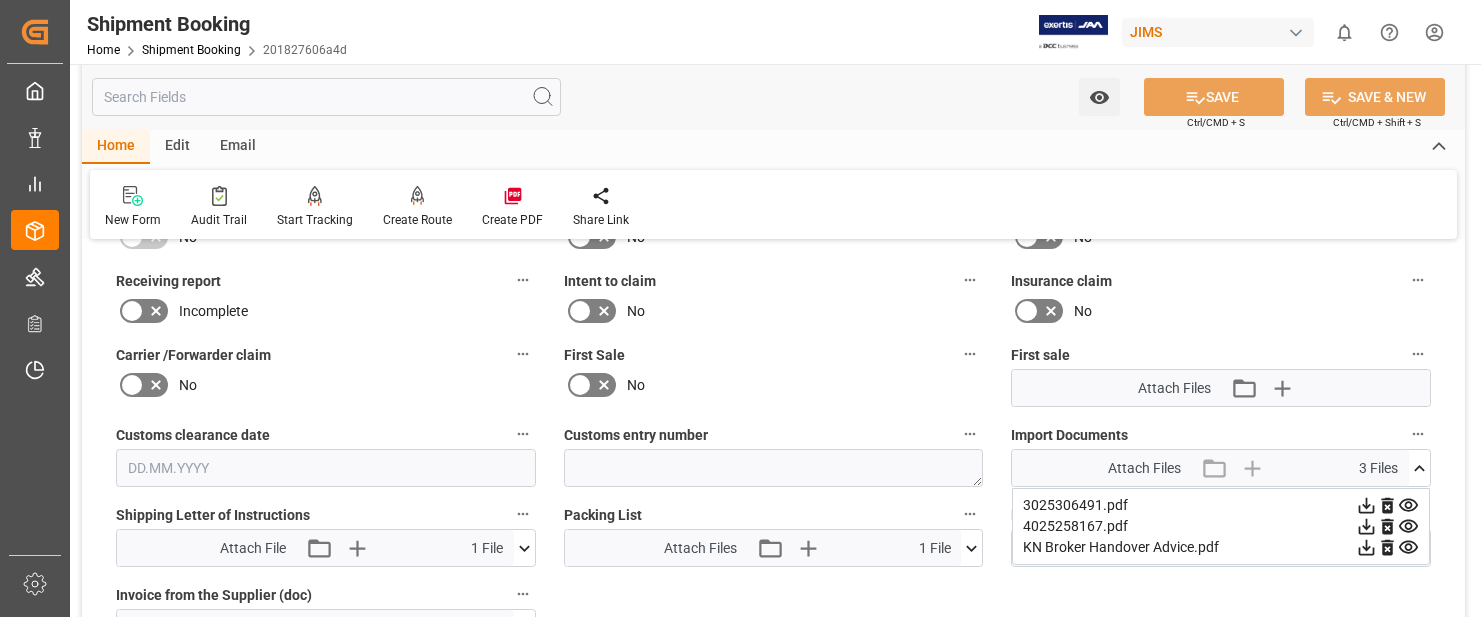 click 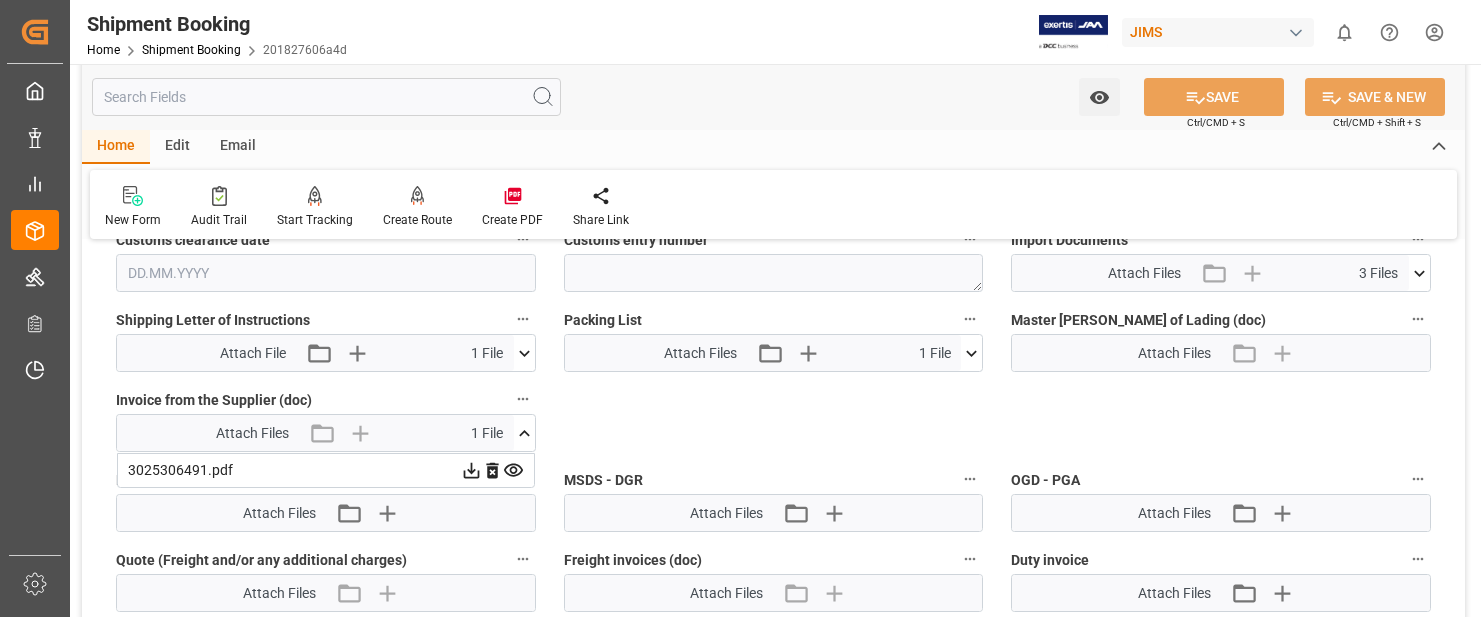 scroll, scrollTop: 1000, scrollLeft: 0, axis: vertical 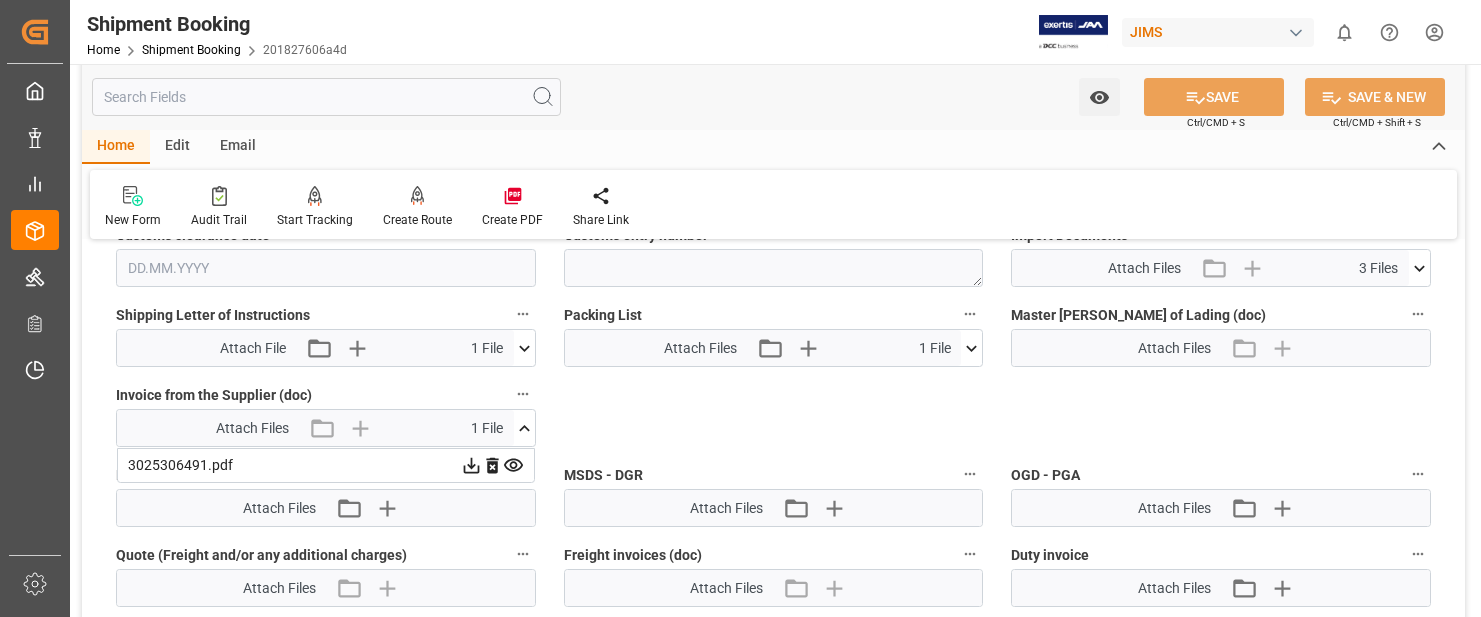 click 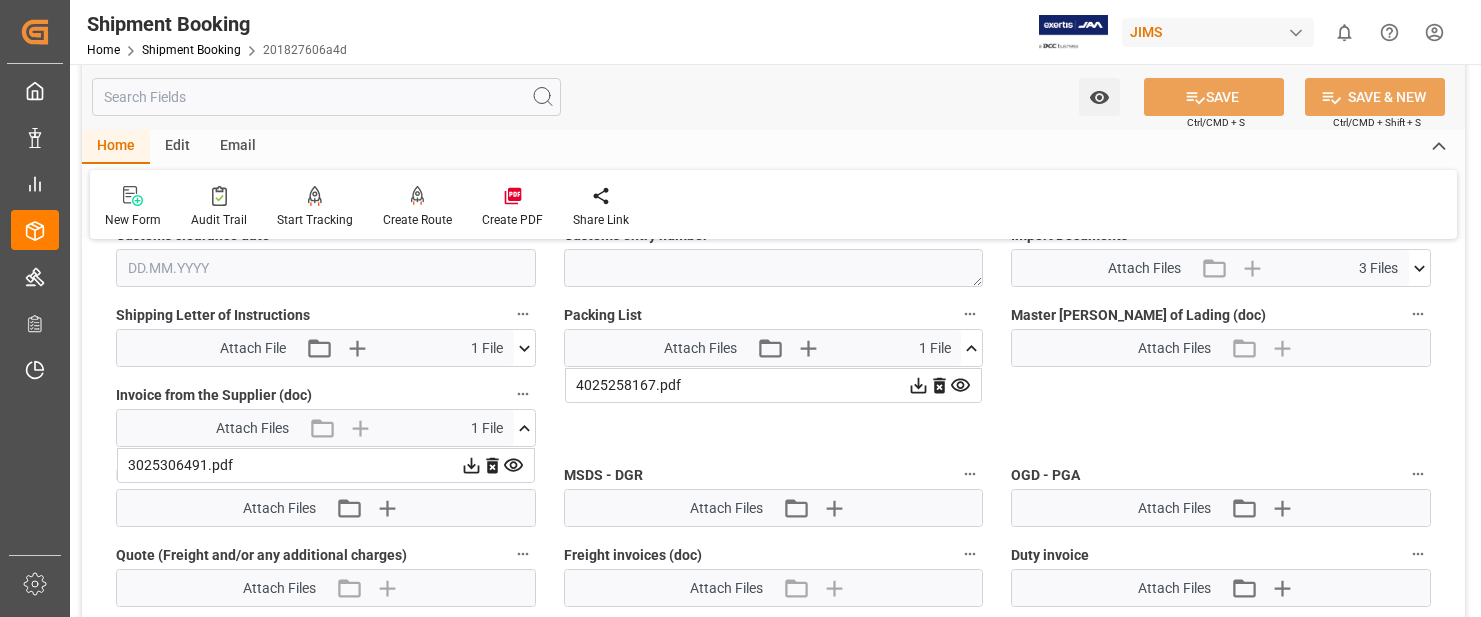 click 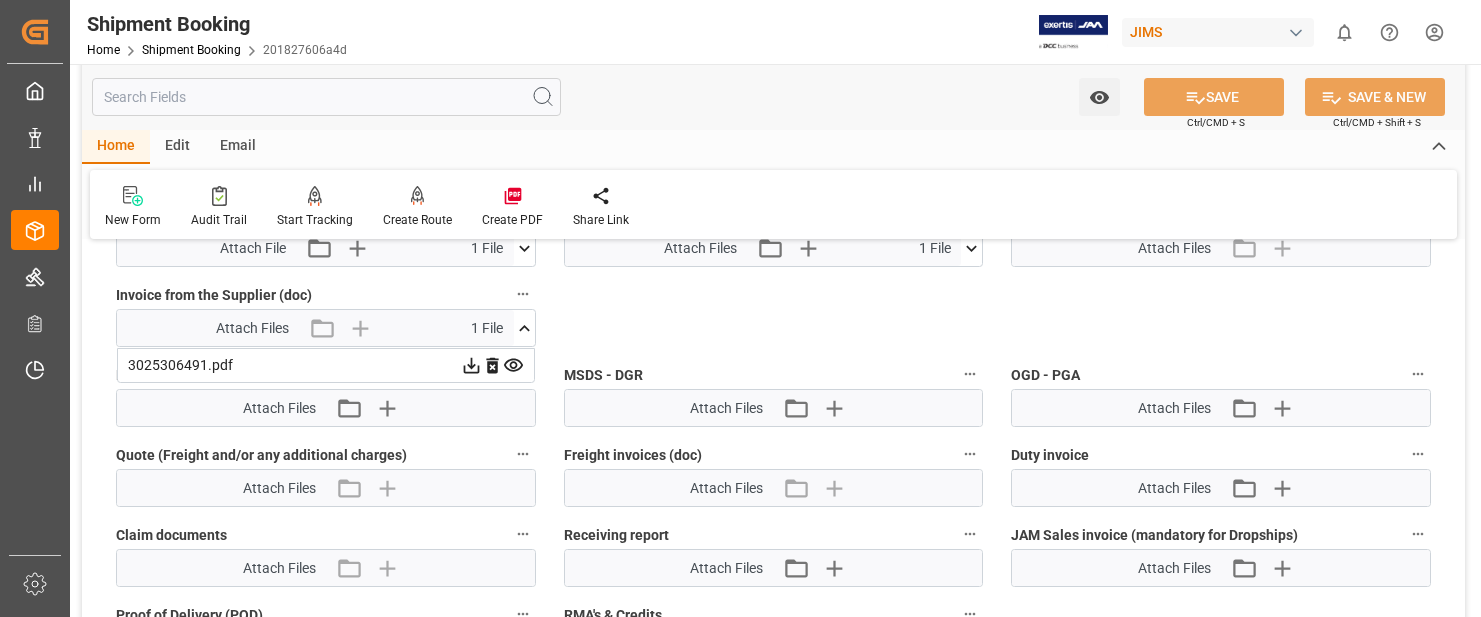 scroll, scrollTop: 800, scrollLeft: 0, axis: vertical 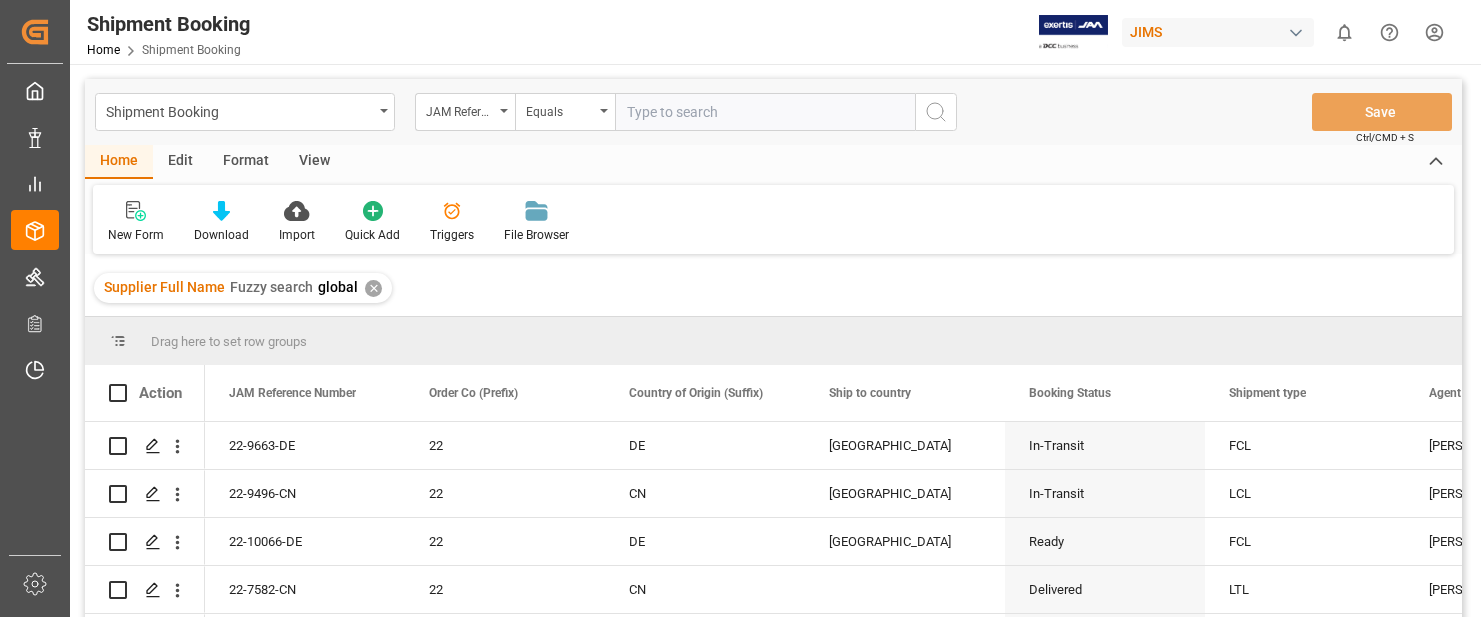 click on "Created by potrace 1.15, written by Peter Selinger 2001-2017 Created by potrace 1.15, written by Peter Selinger 2001-2017 My Cockpit My Cockpit Data Management Data Management My Reports My Reports Order Management Order Management Master Data Master Data Logward Add-ons Logward Add-ons Timeslot Management V2 Timeslot Management V2 Sidebar Settings Back to main menu Purchase Orders Purchase Orders PO Line Items PO Line Items Transport Order Booking Transport Order Booking Shipment Tracking Shipment Tracking Shipment Booking Home Shipment Booking JIMS 0 Notifications Only show unread All Watching Mark all categories read No notifications Shipment Booking JAM Reference Number Equals Save Ctrl/CMD + S Home Edit Format View New Form Download Import Quick Add Triggers File Browser Supplier Full Name Fuzzy search global ✕
Drag here to set row groups Drag here to set column labels
Action" at bounding box center [740, 308] 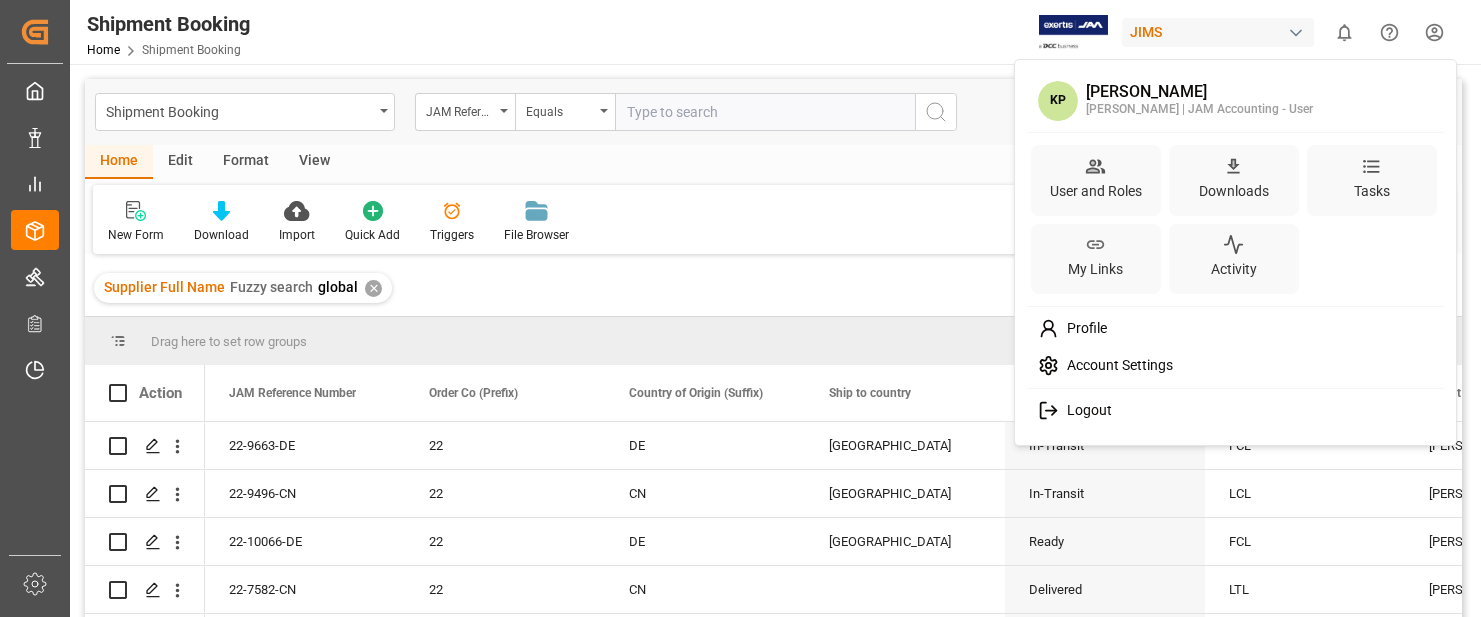 click on "Logout" at bounding box center [1085, 411] 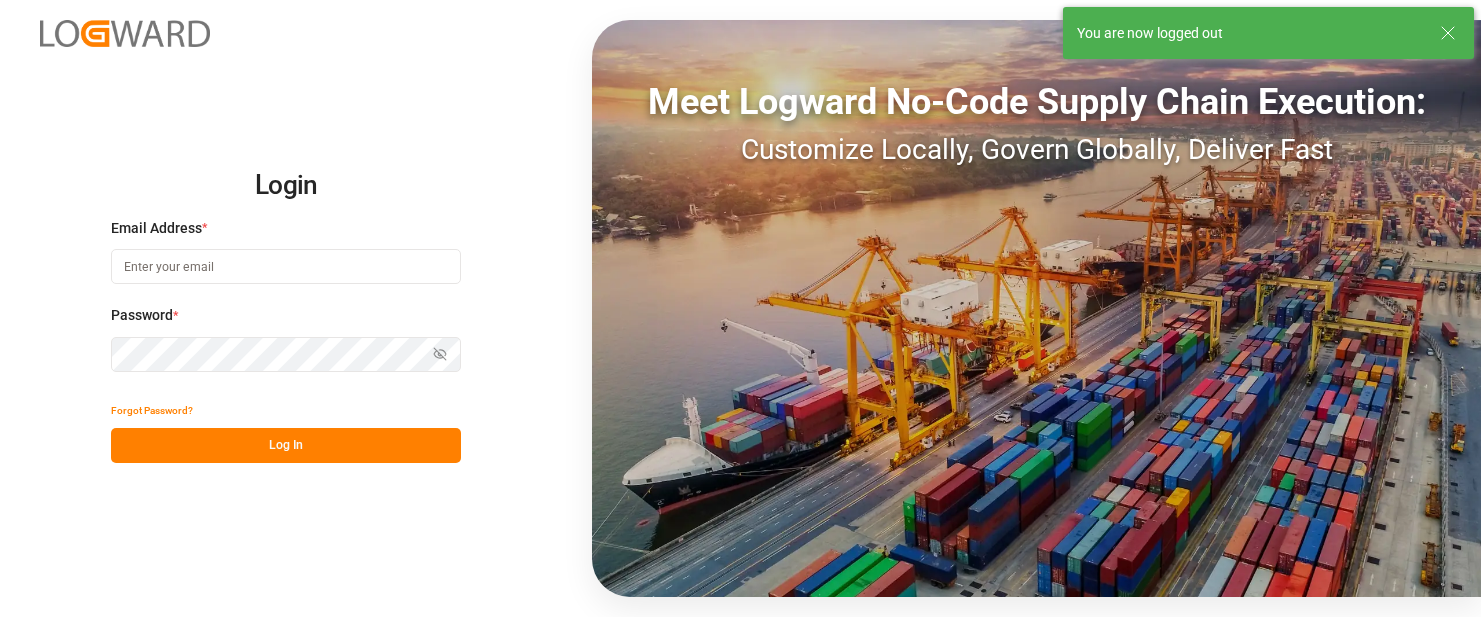 type on "karen.pilon@americanmusicandsound.com" 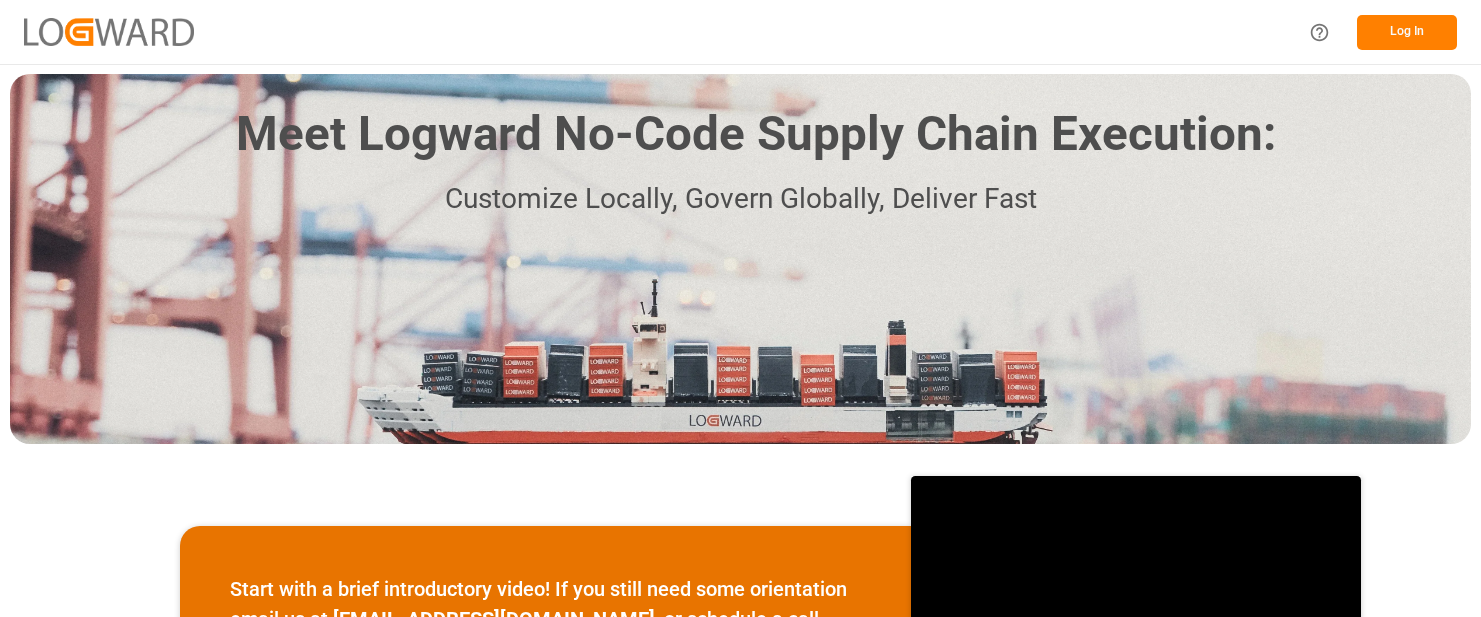 scroll, scrollTop: 0, scrollLeft: 0, axis: both 